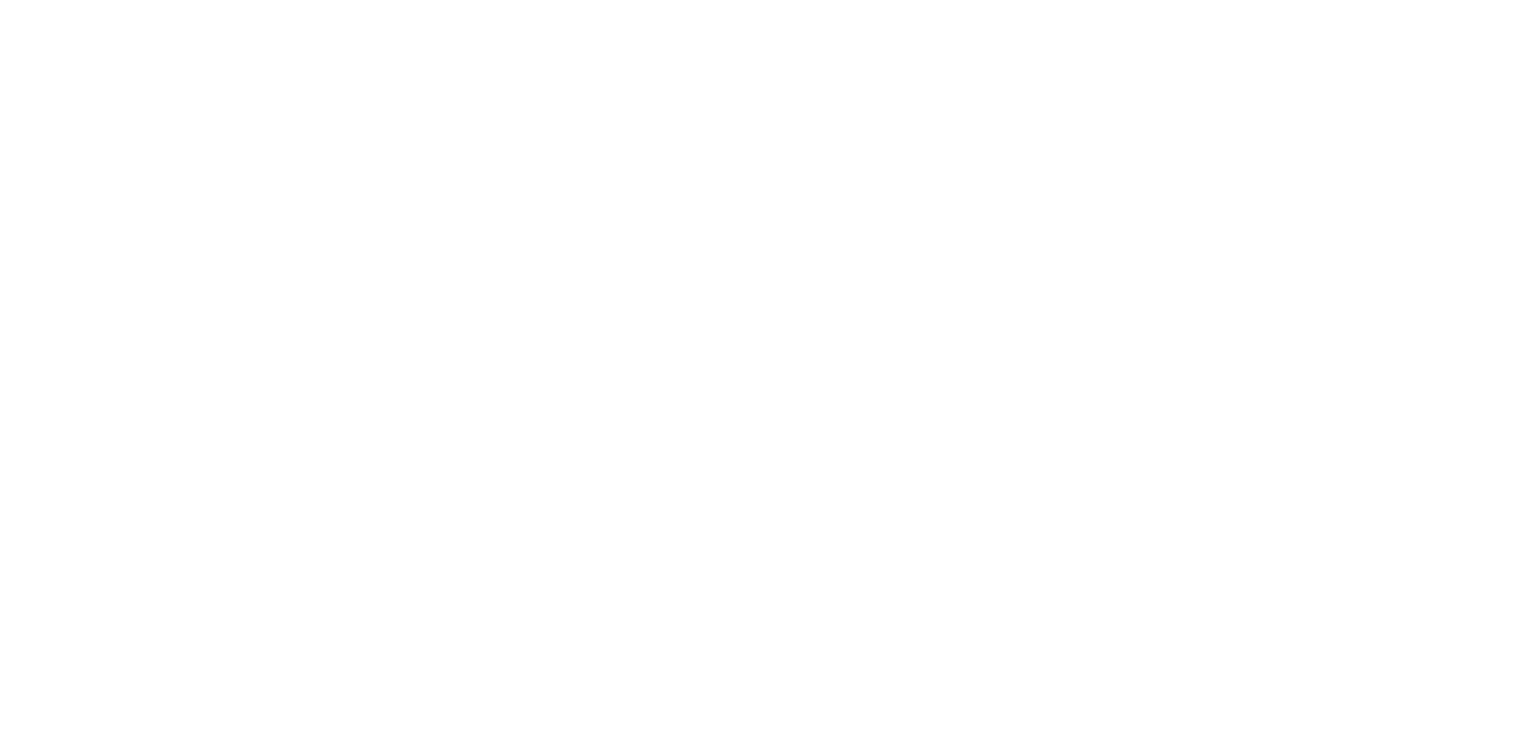scroll, scrollTop: 0, scrollLeft: 0, axis: both 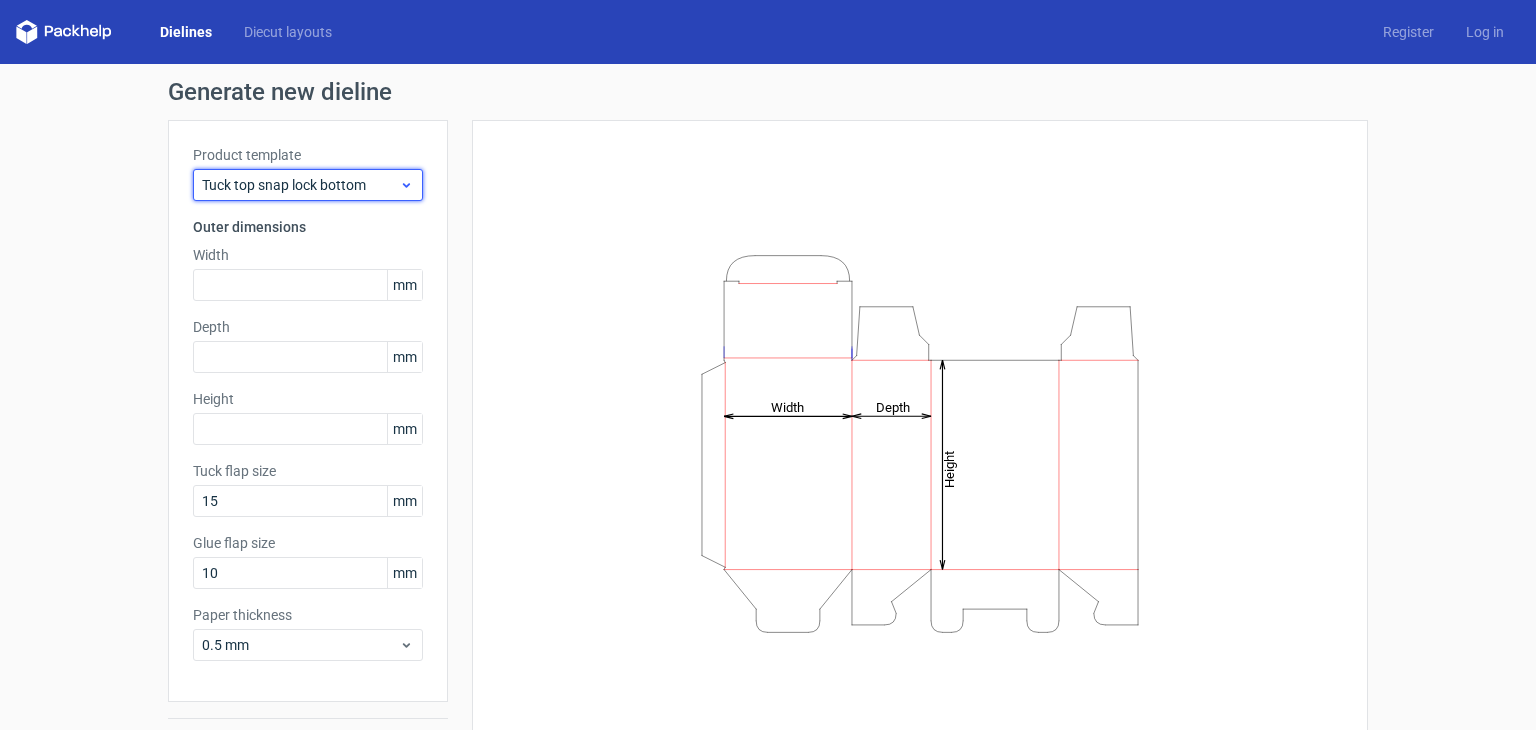click 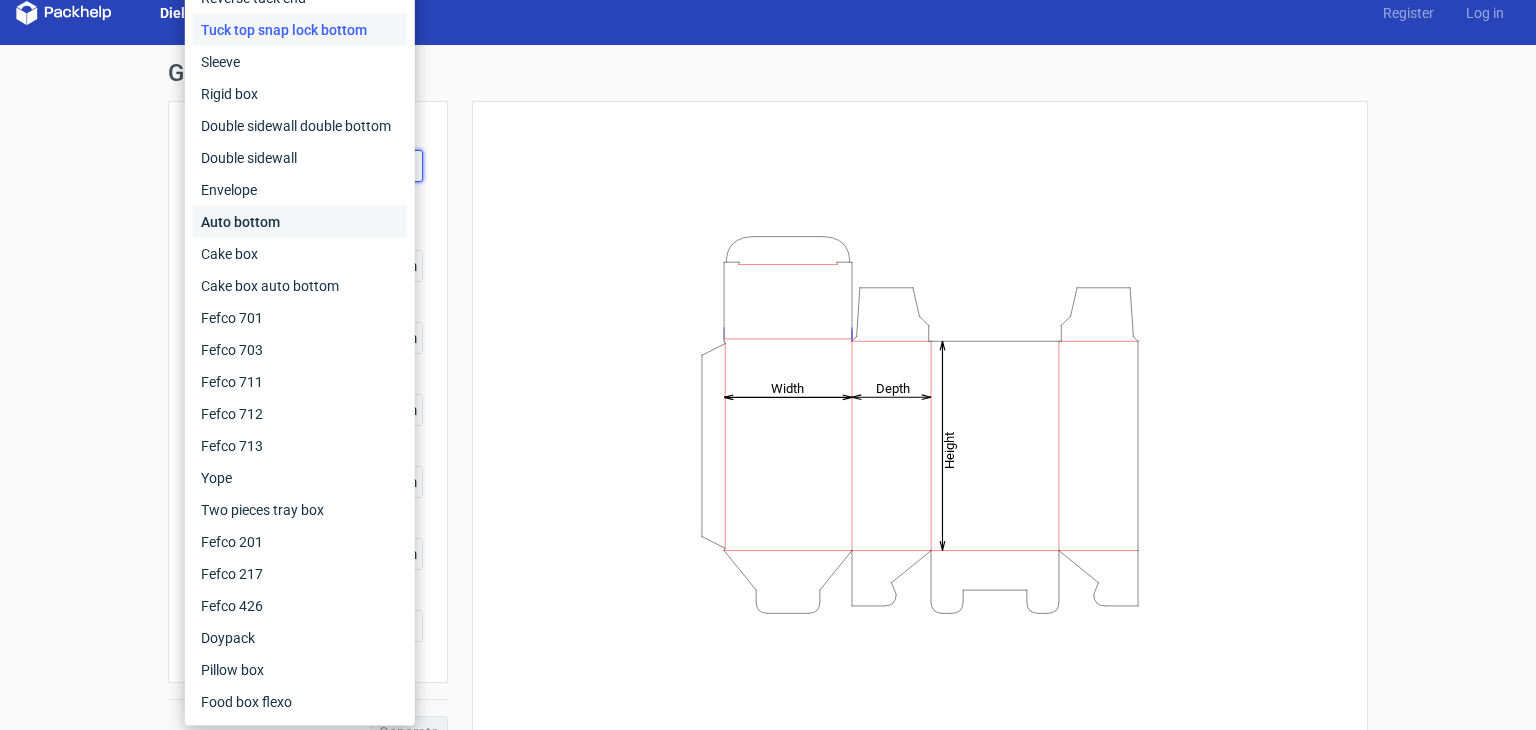 scroll, scrollTop: 52, scrollLeft: 0, axis: vertical 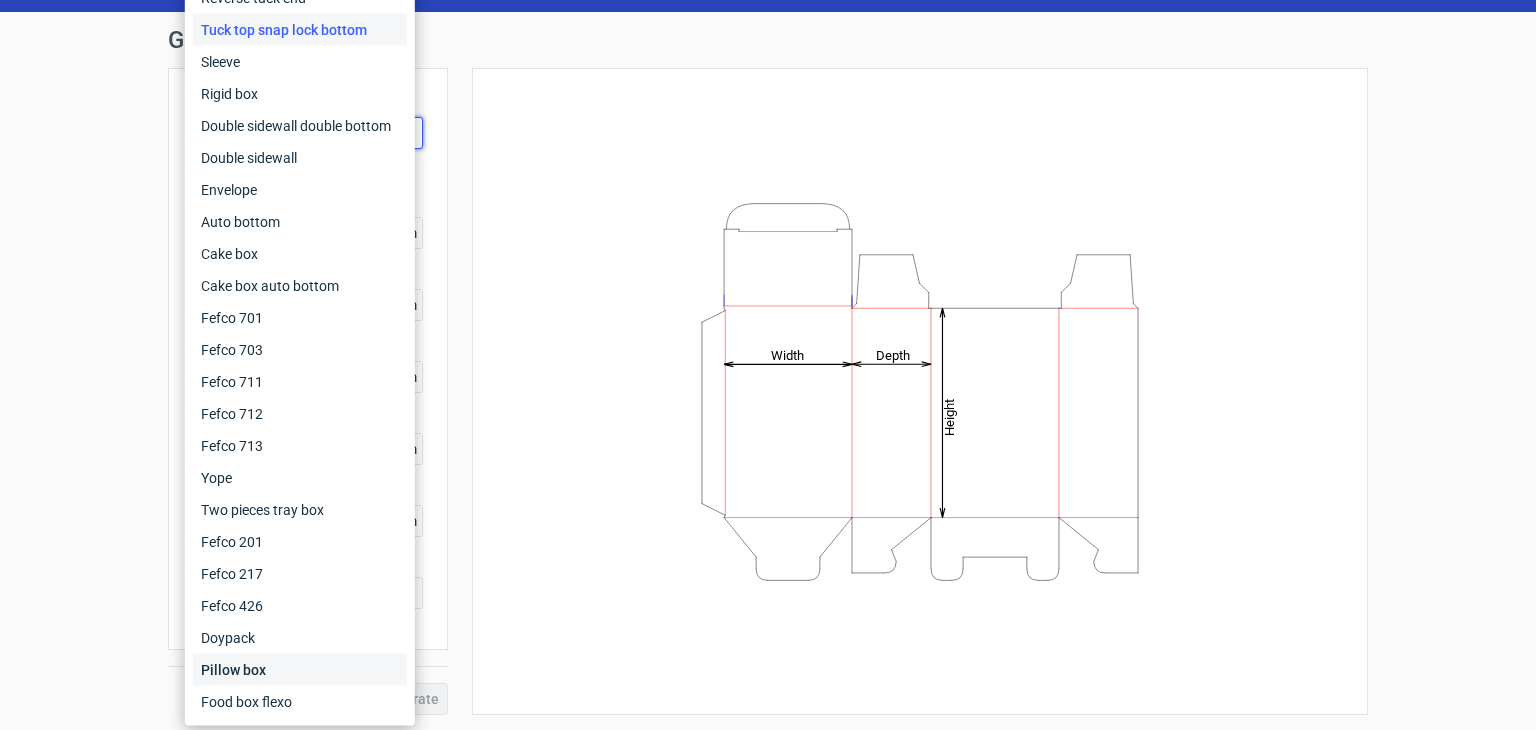 click on "Pillow box" at bounding box center (300, 670) 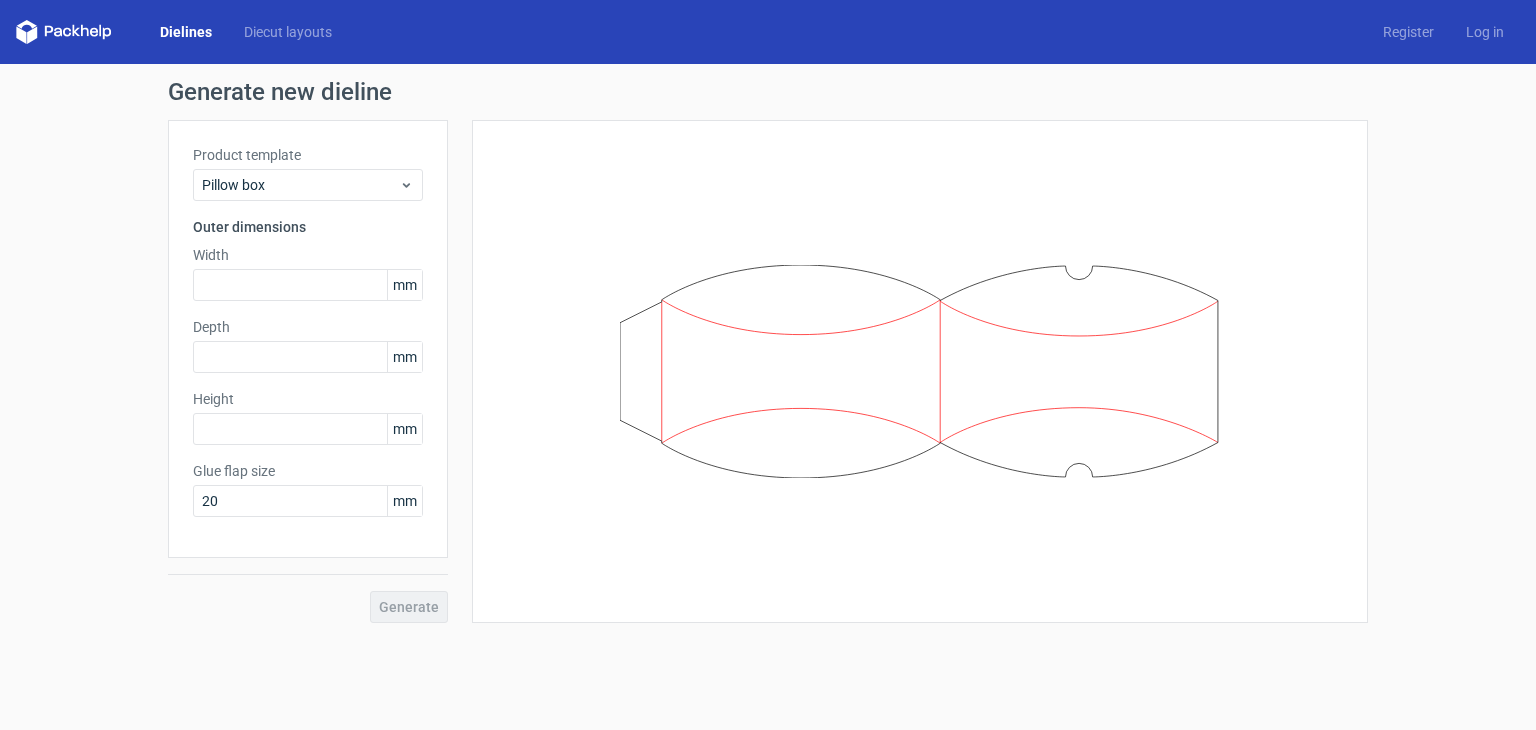 scroll, scrollTop: 0, scrollLeft: 0, axis: both 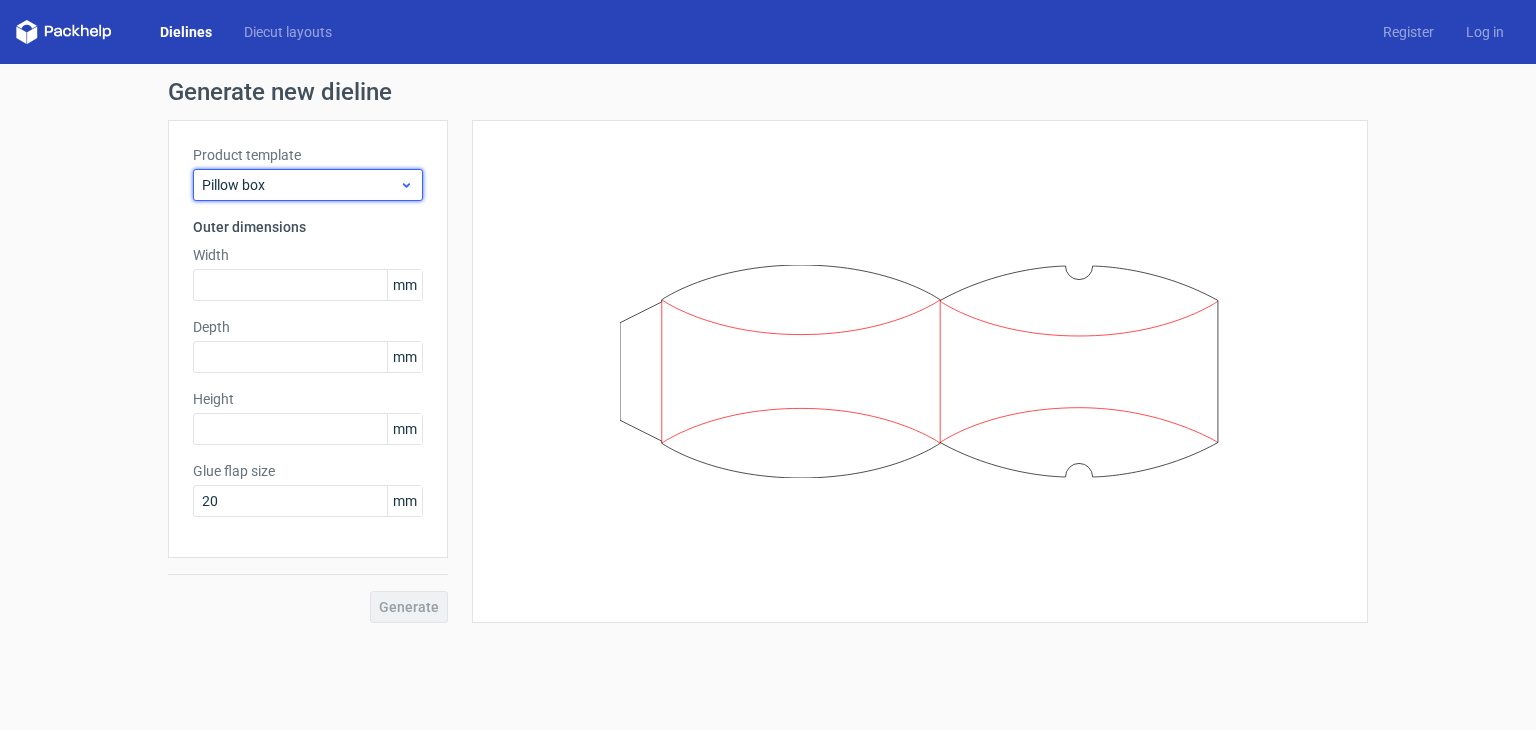 click 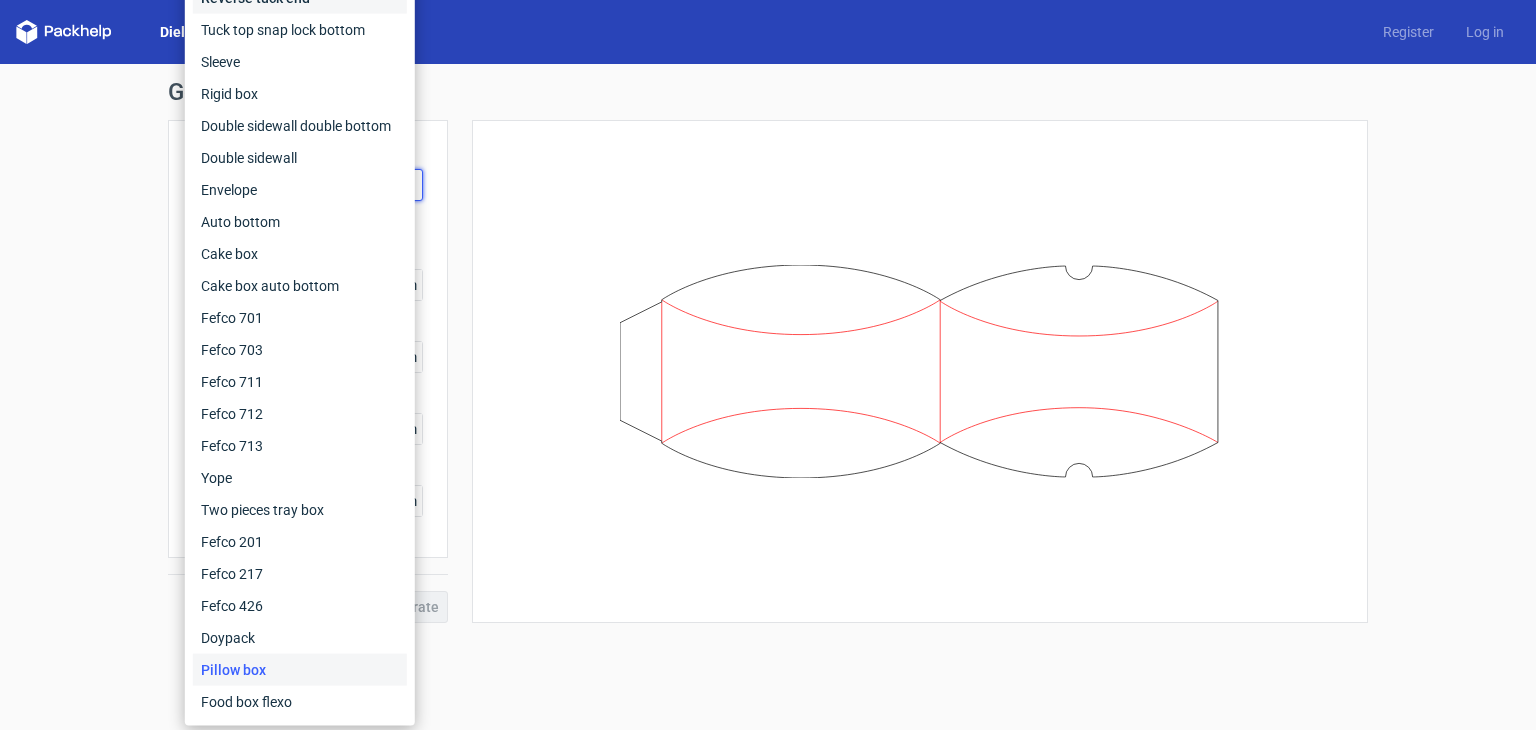 click on "Reverse tuck end" at bounding box center (300, -2) 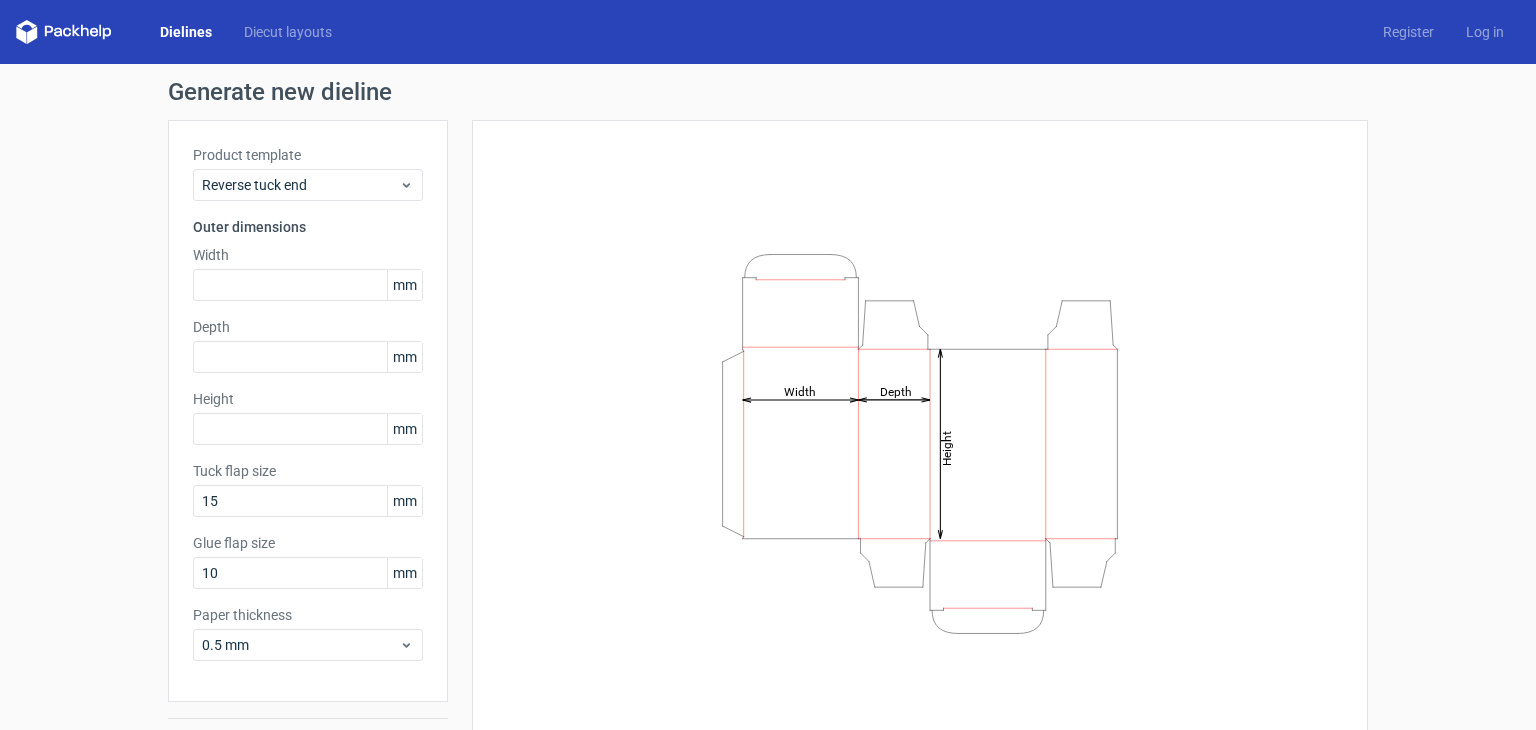 click on "Product template Reverse tuck end Outer dimensions Width mm Depth mm Height mm Tuck flap size 15 mm Glue flap size 10 mm Paper thickness 0.5 mm" at bounding box center (308, 411) 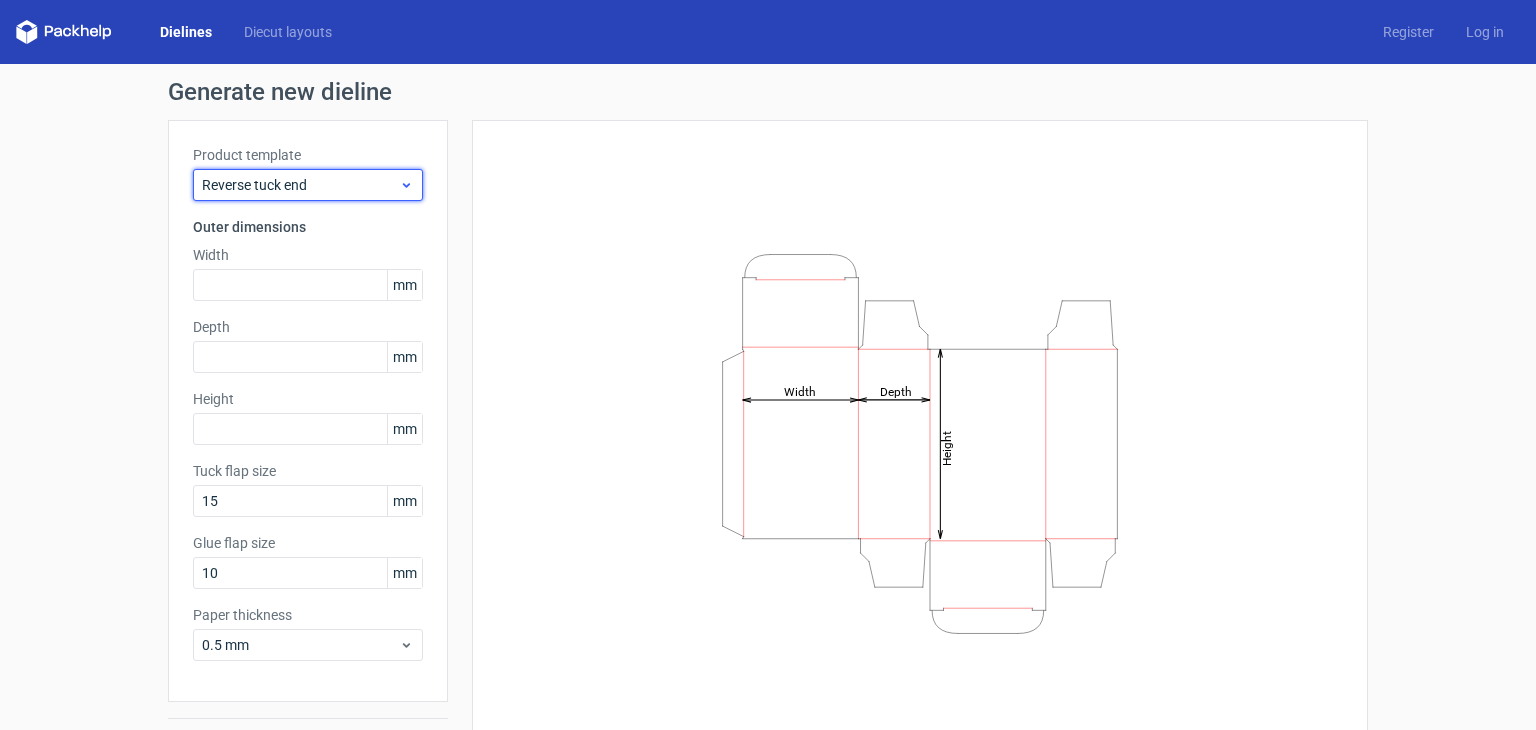 click 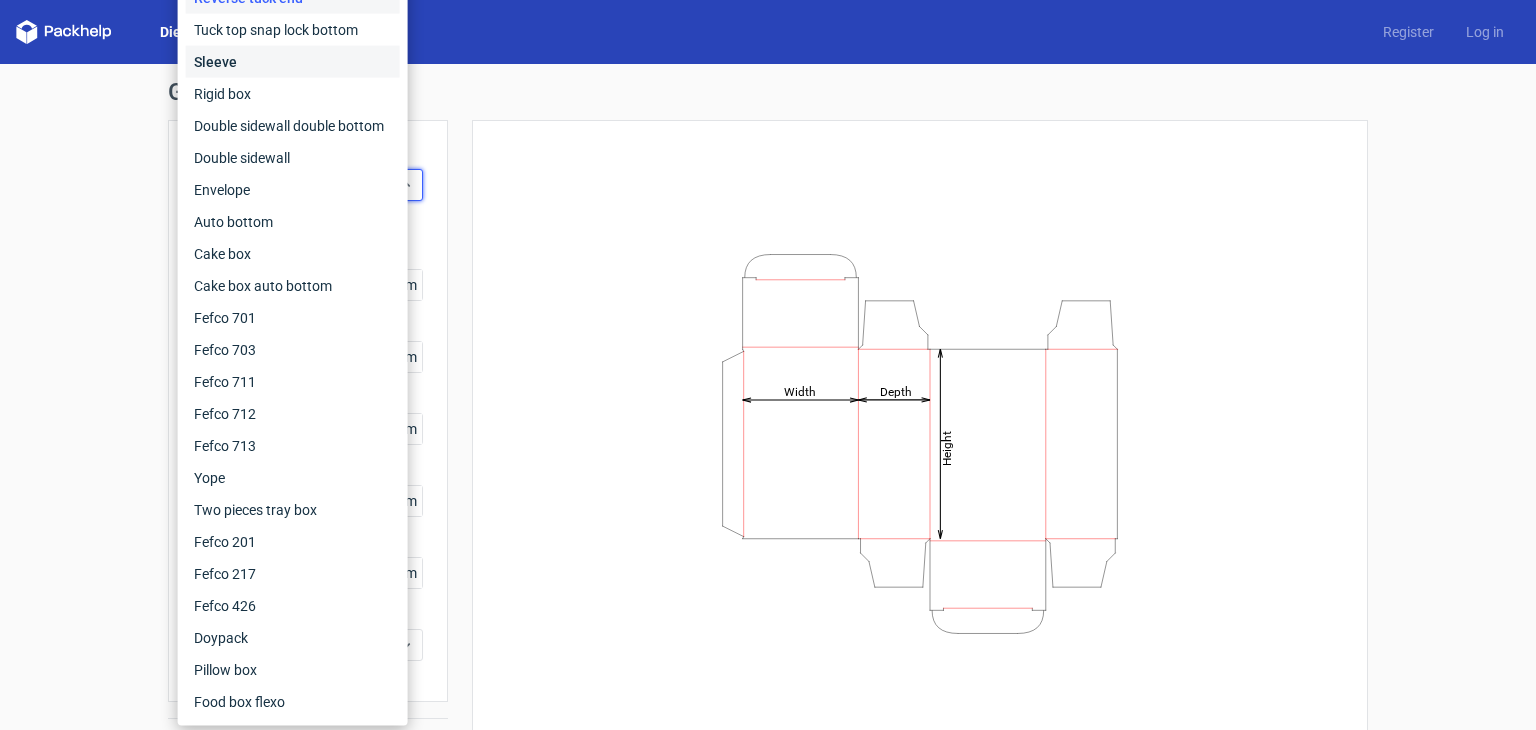 click on "Sleeve" at bounding box center (293, 62) 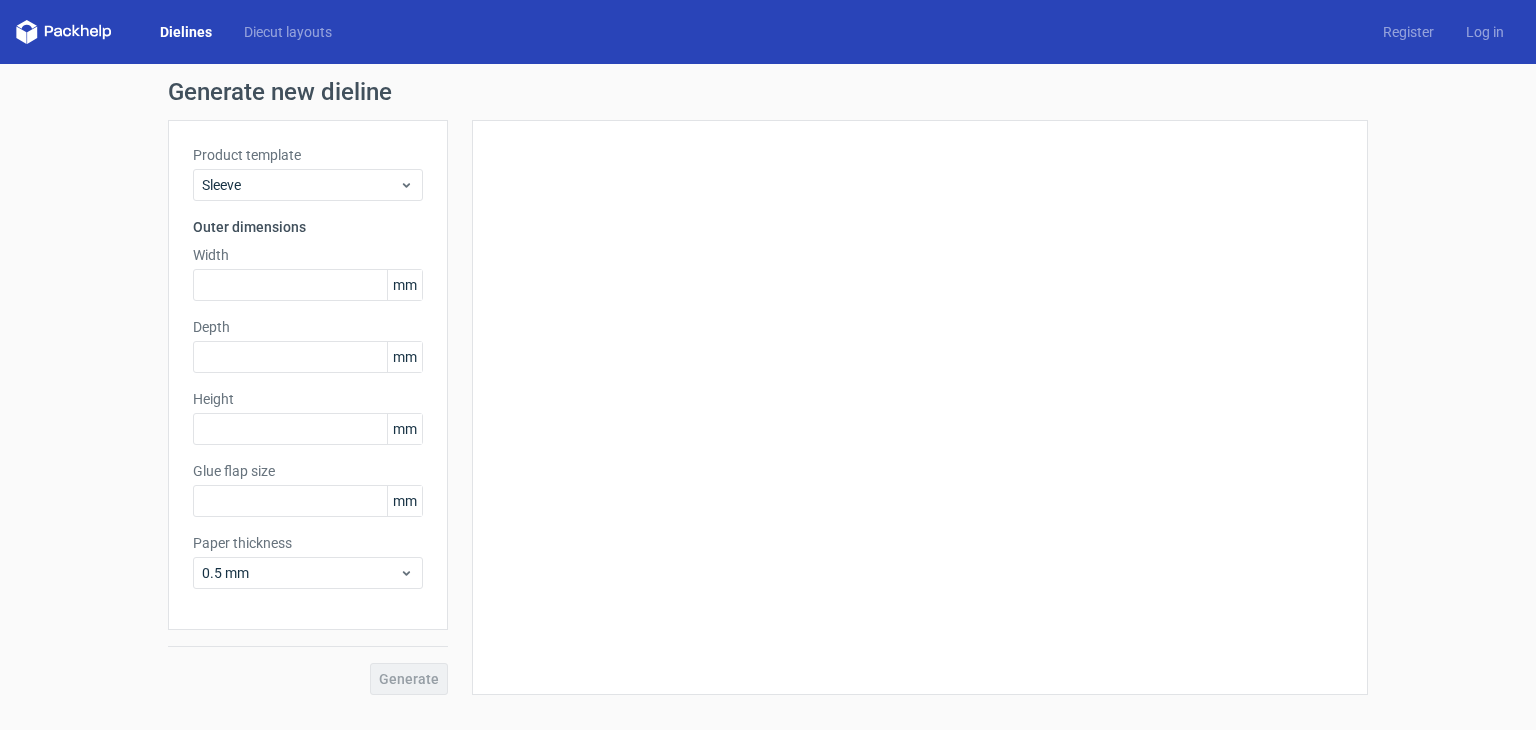 type on "15" 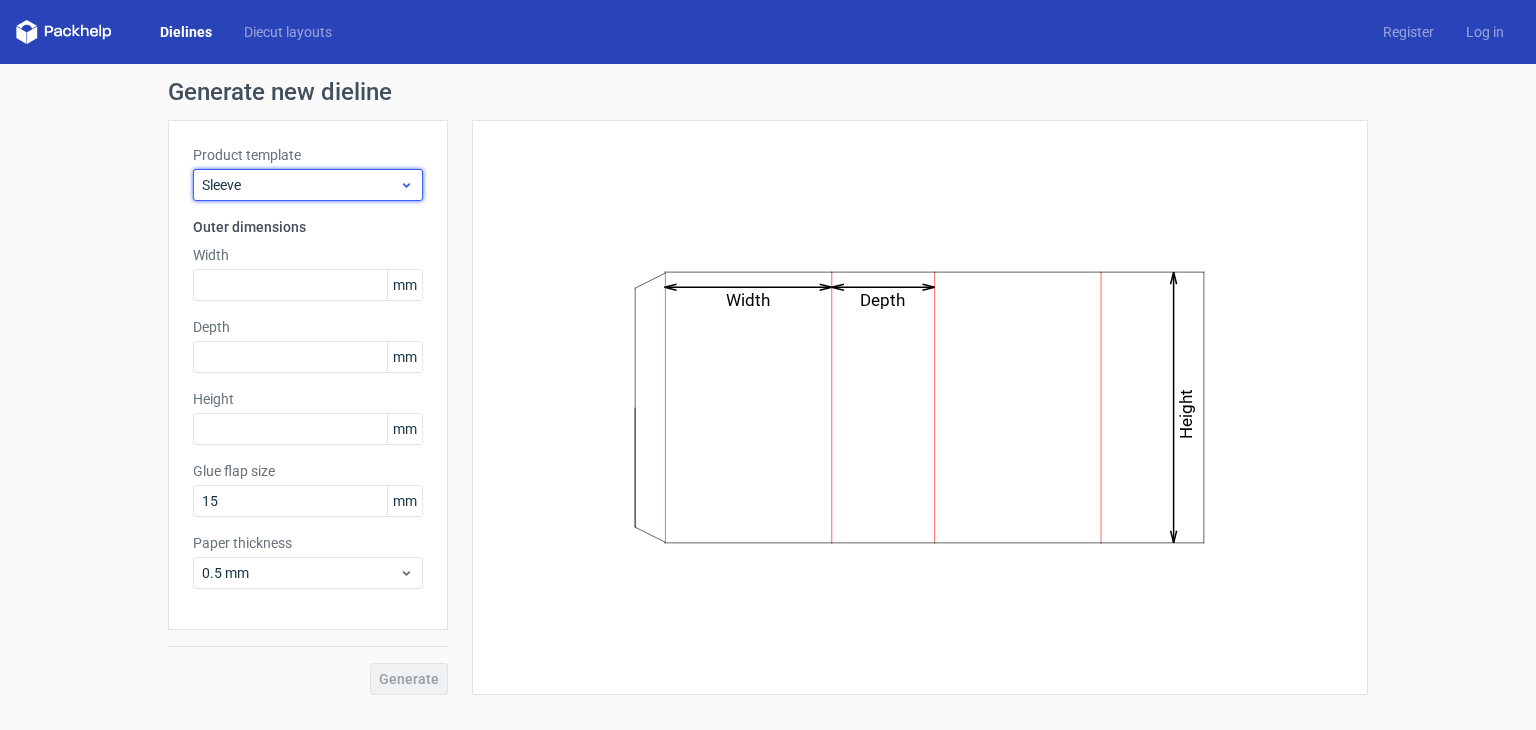 click 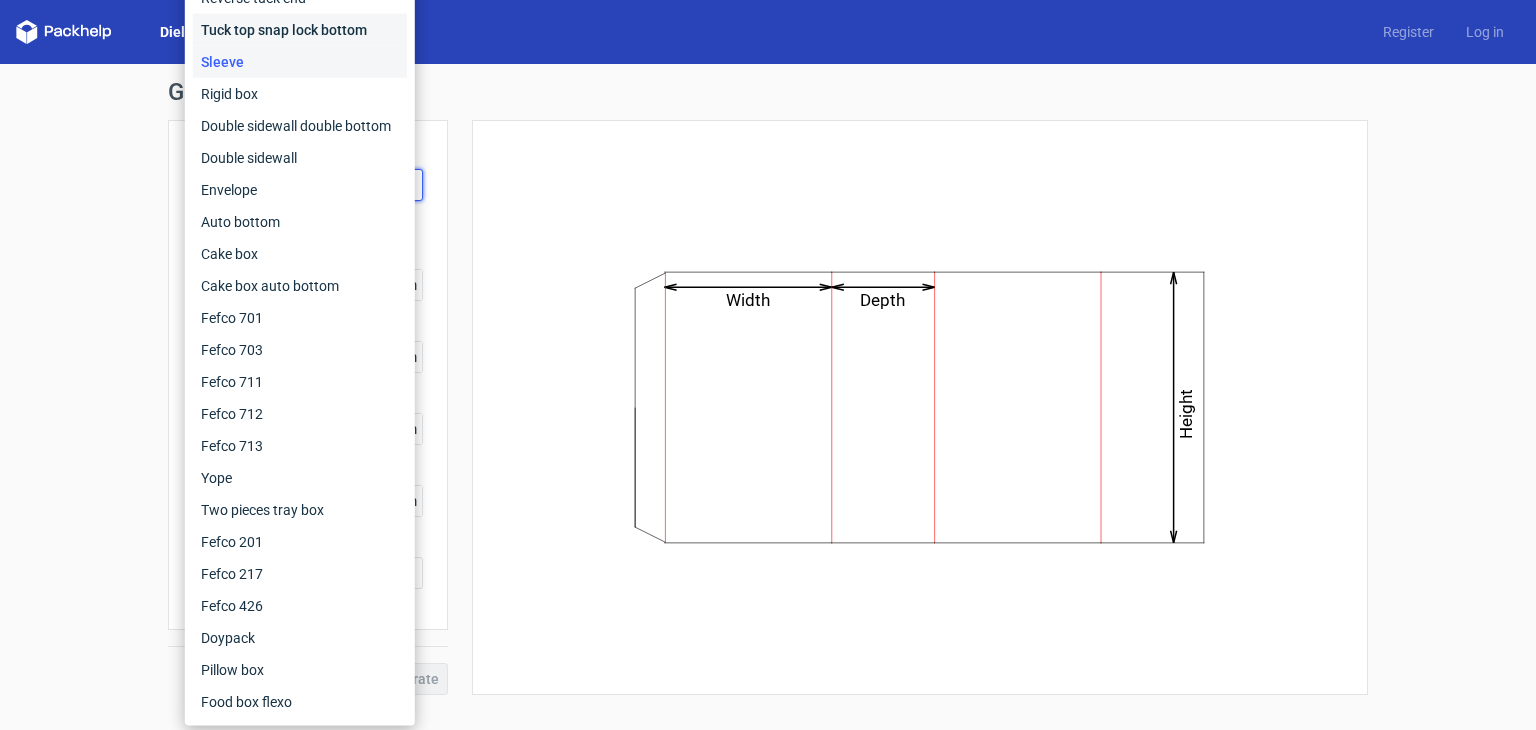 click on "Tuck top snap lock bottom" at bounding box center [300, 30] 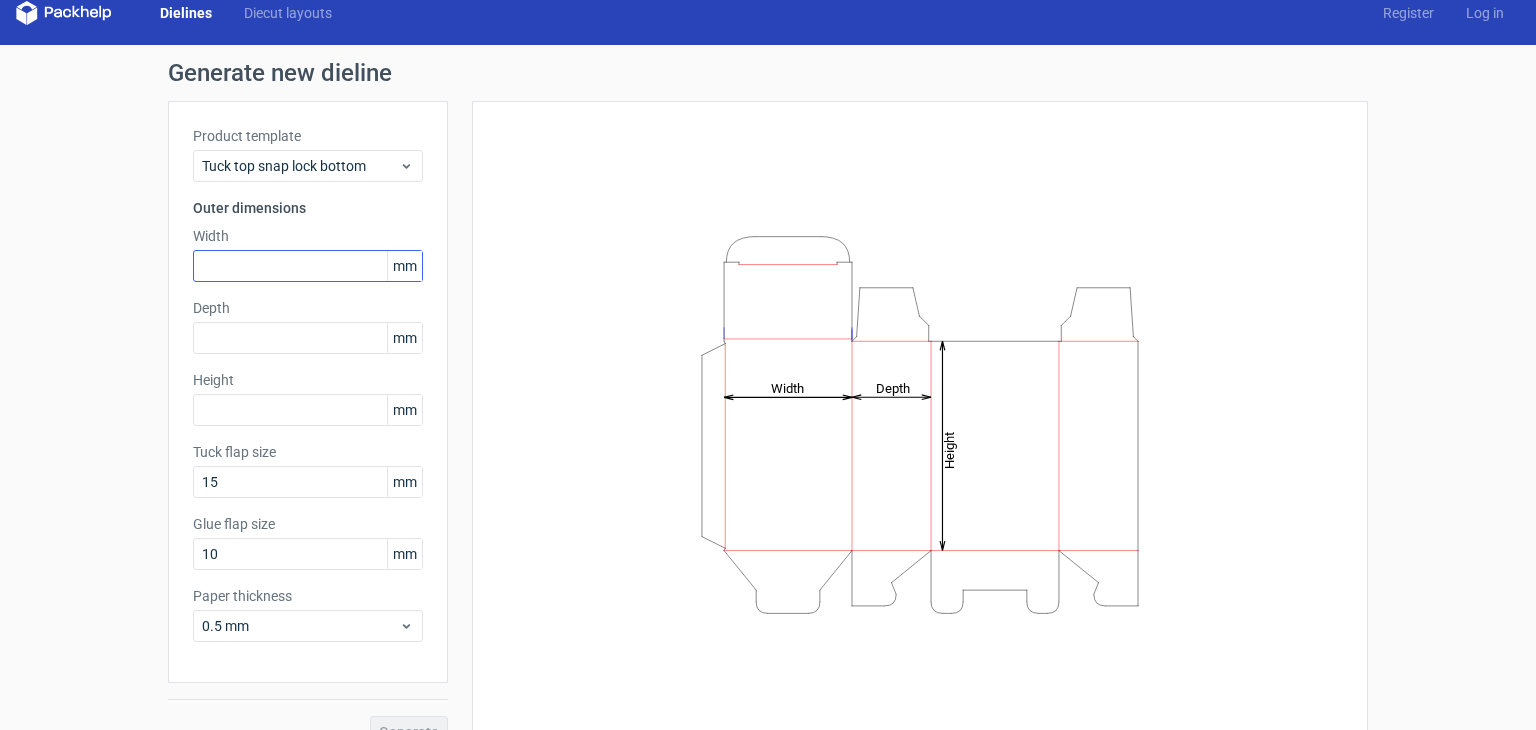 scroll, scrollTop: 52, scrollLeft: 0, axis: vertical 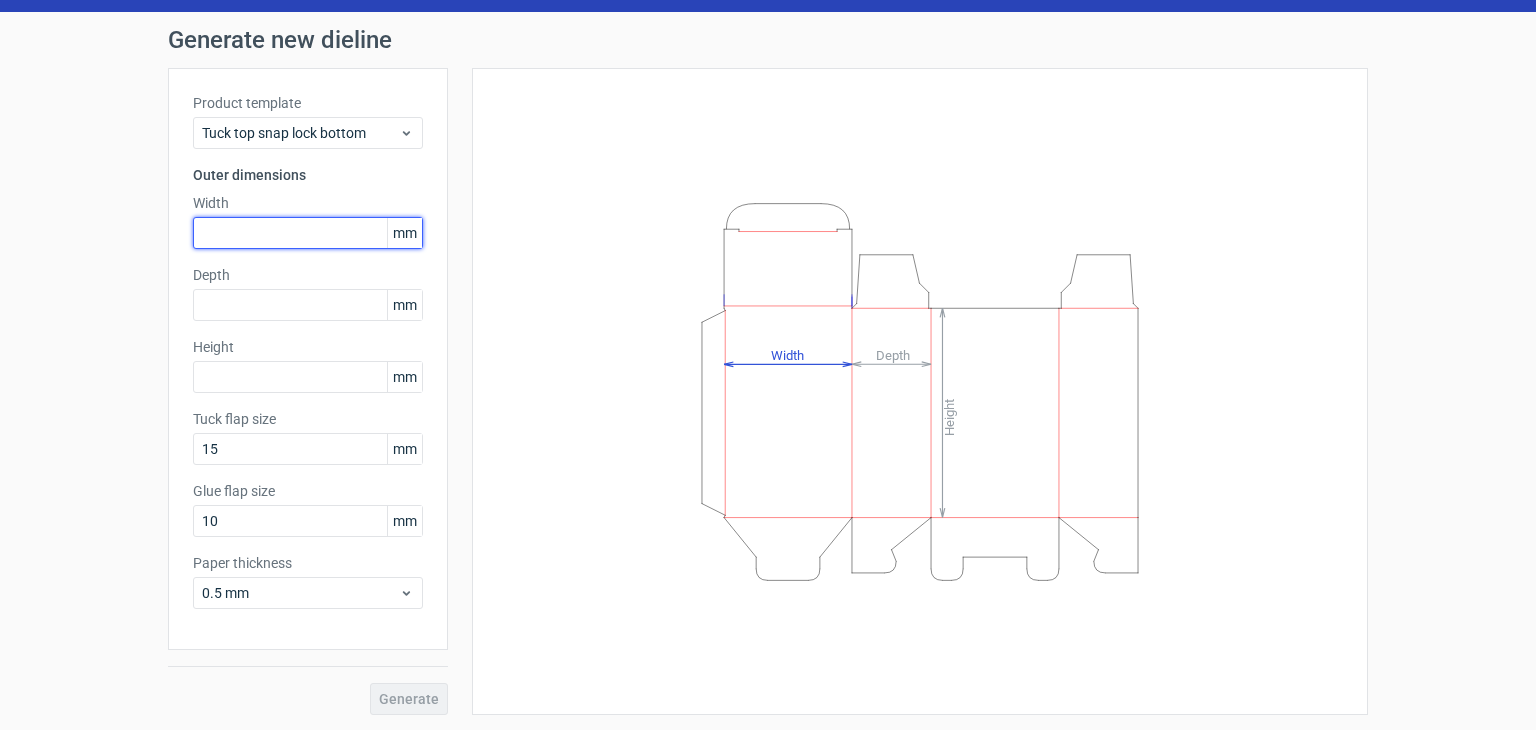 click at bounding box center [308, 233] 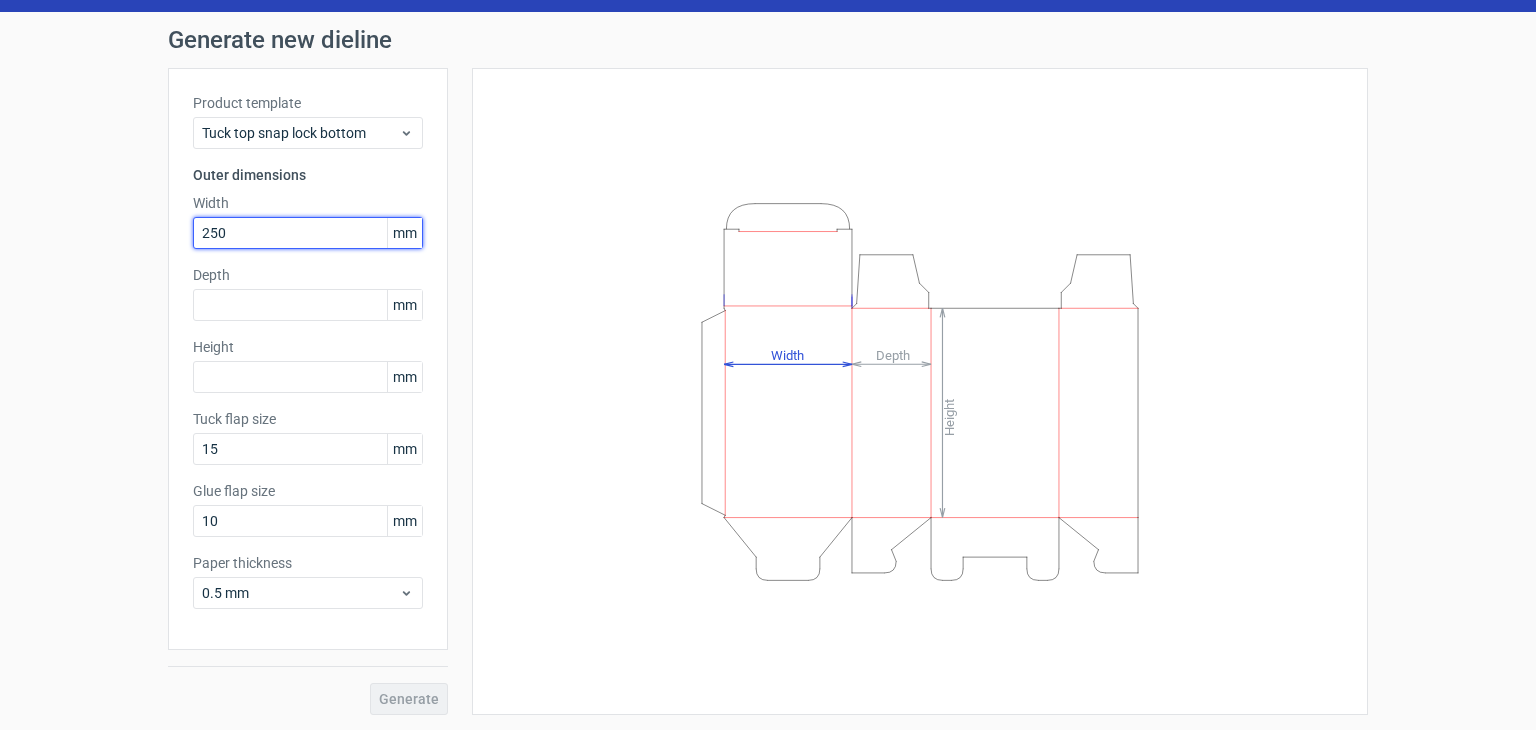 type on "250" 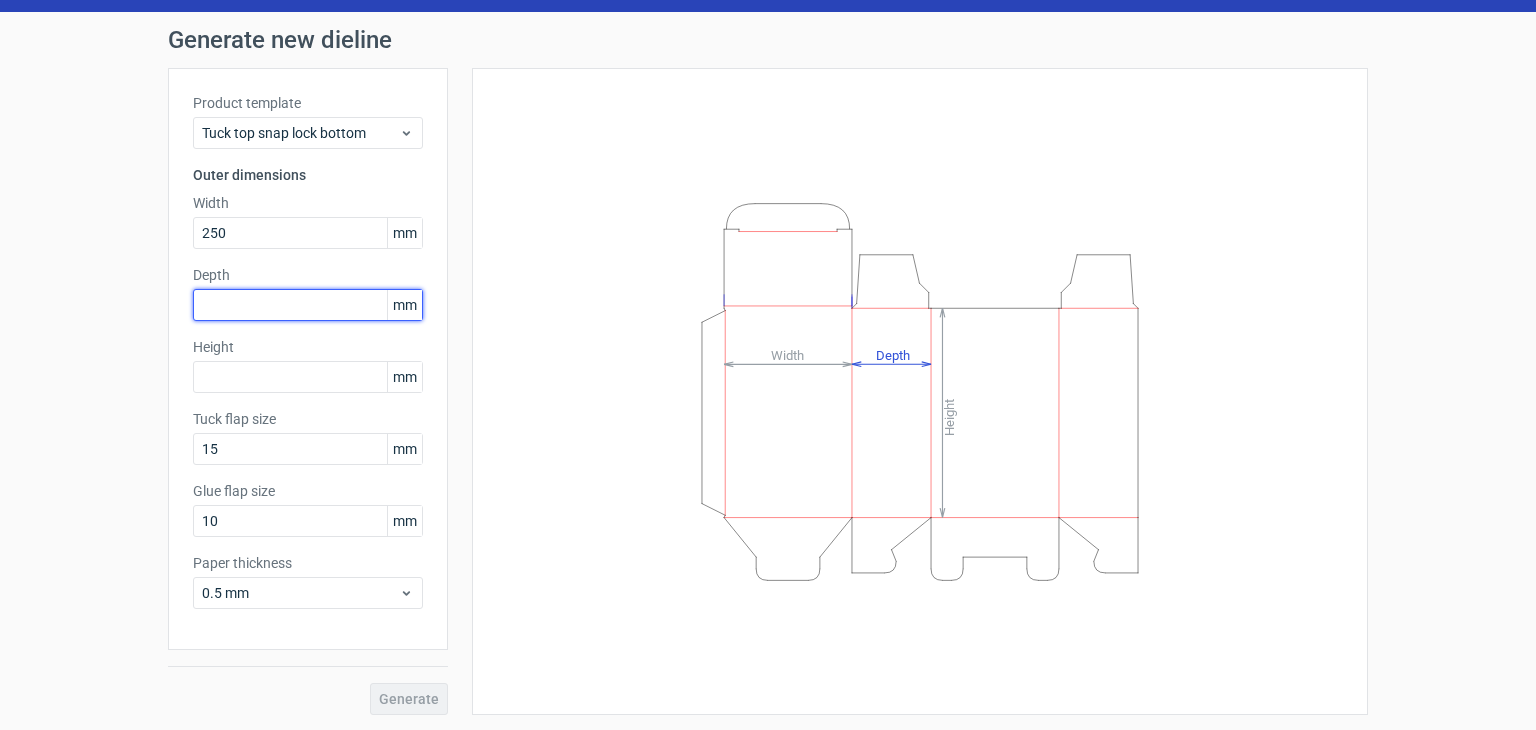 click at bounding box center (308, 305) 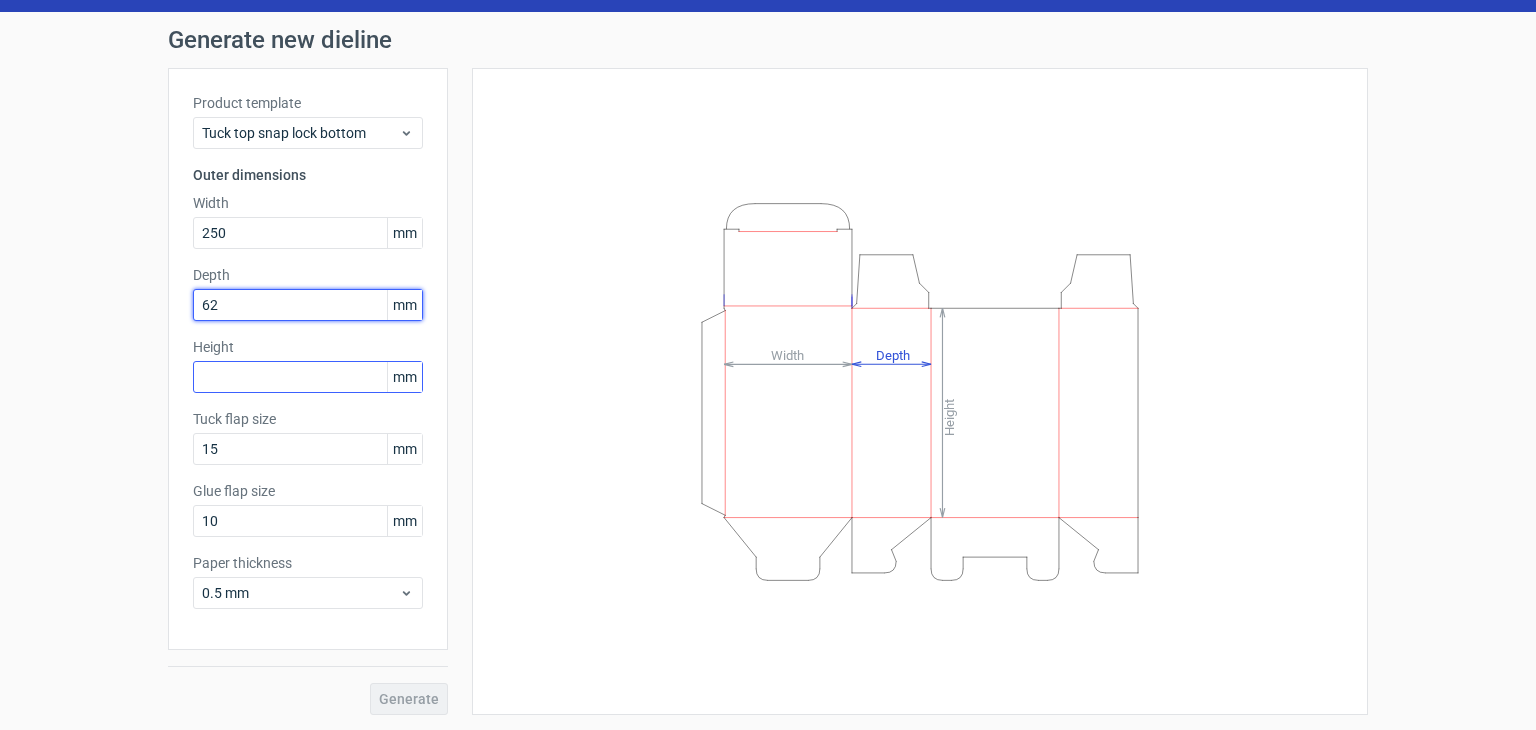 type on "62" 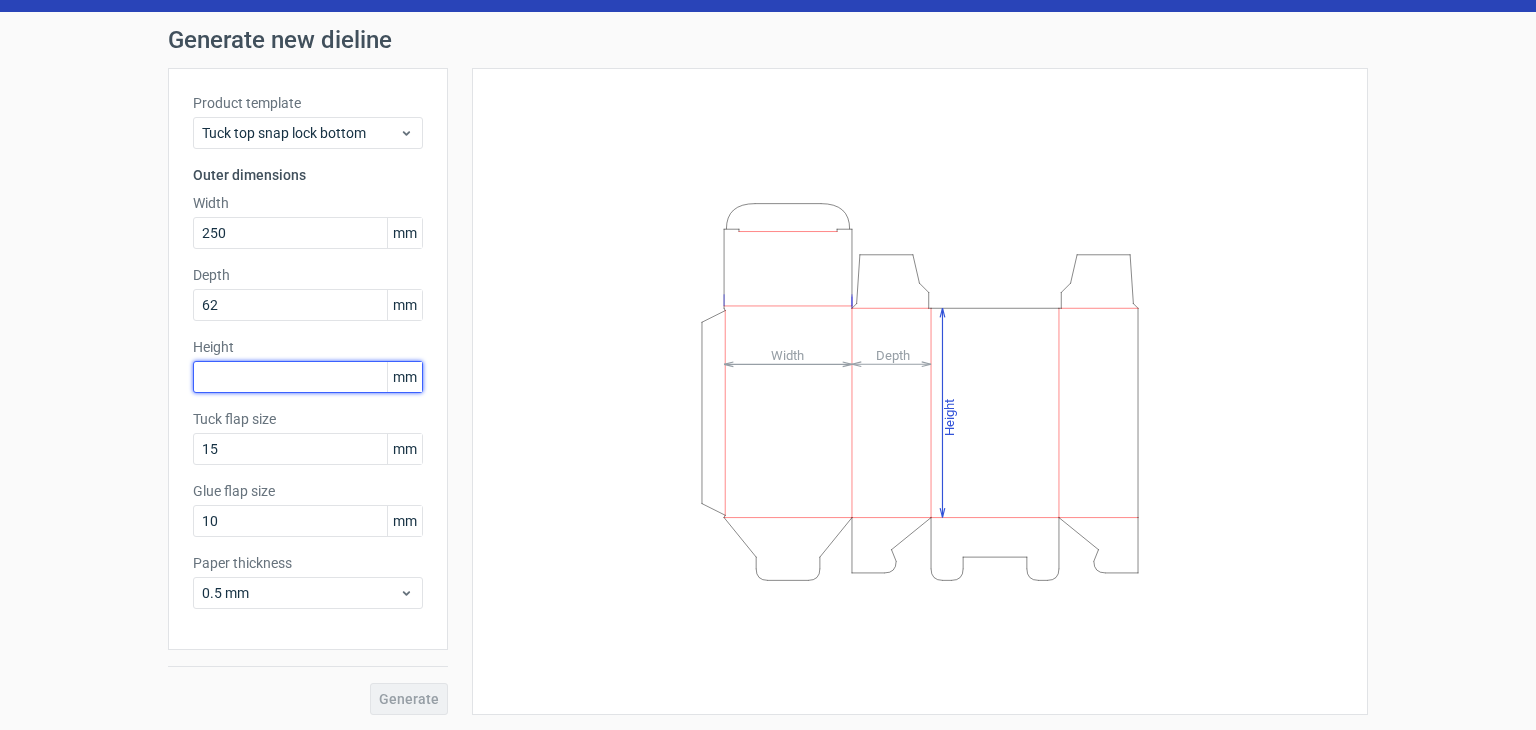 click at bounding box center [308, 377] 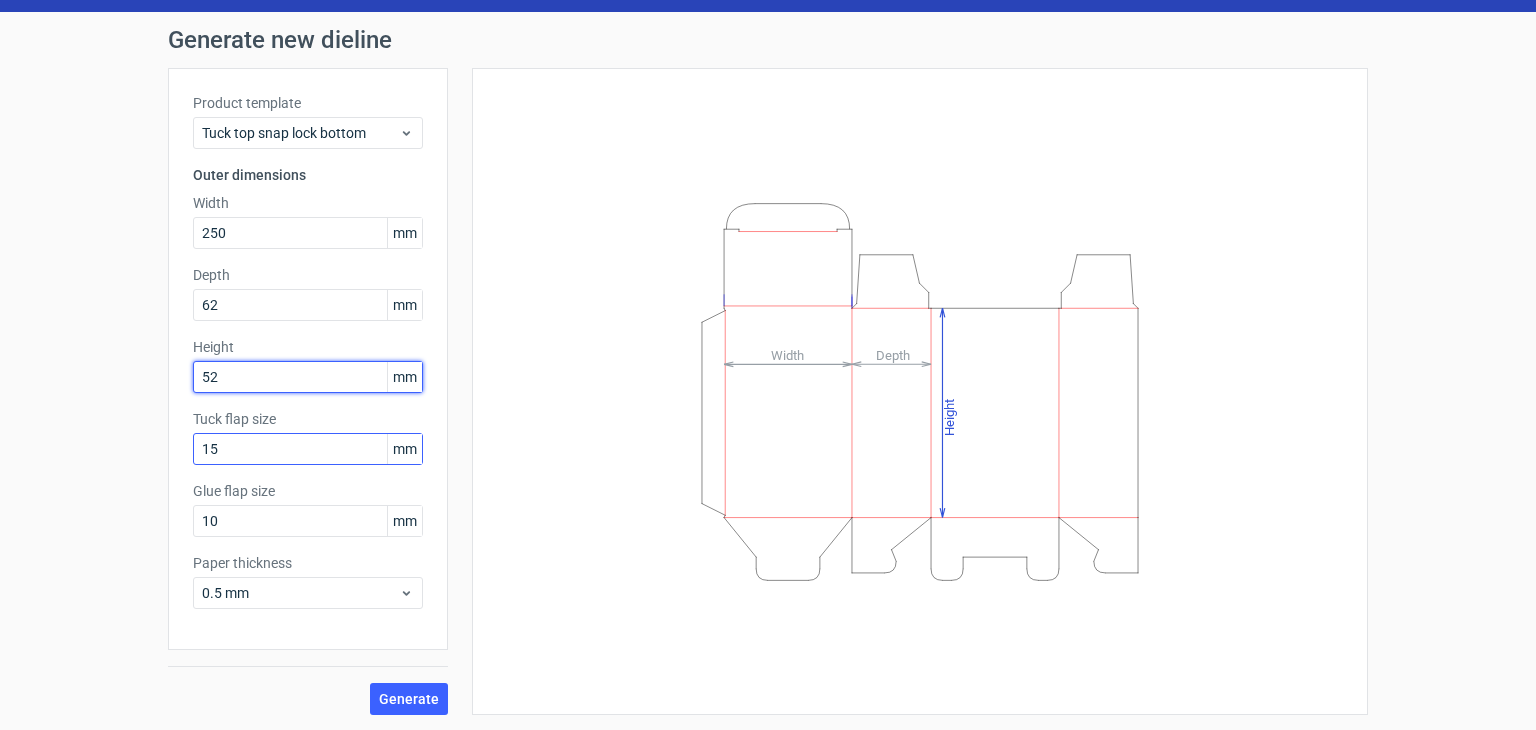 type on "52" 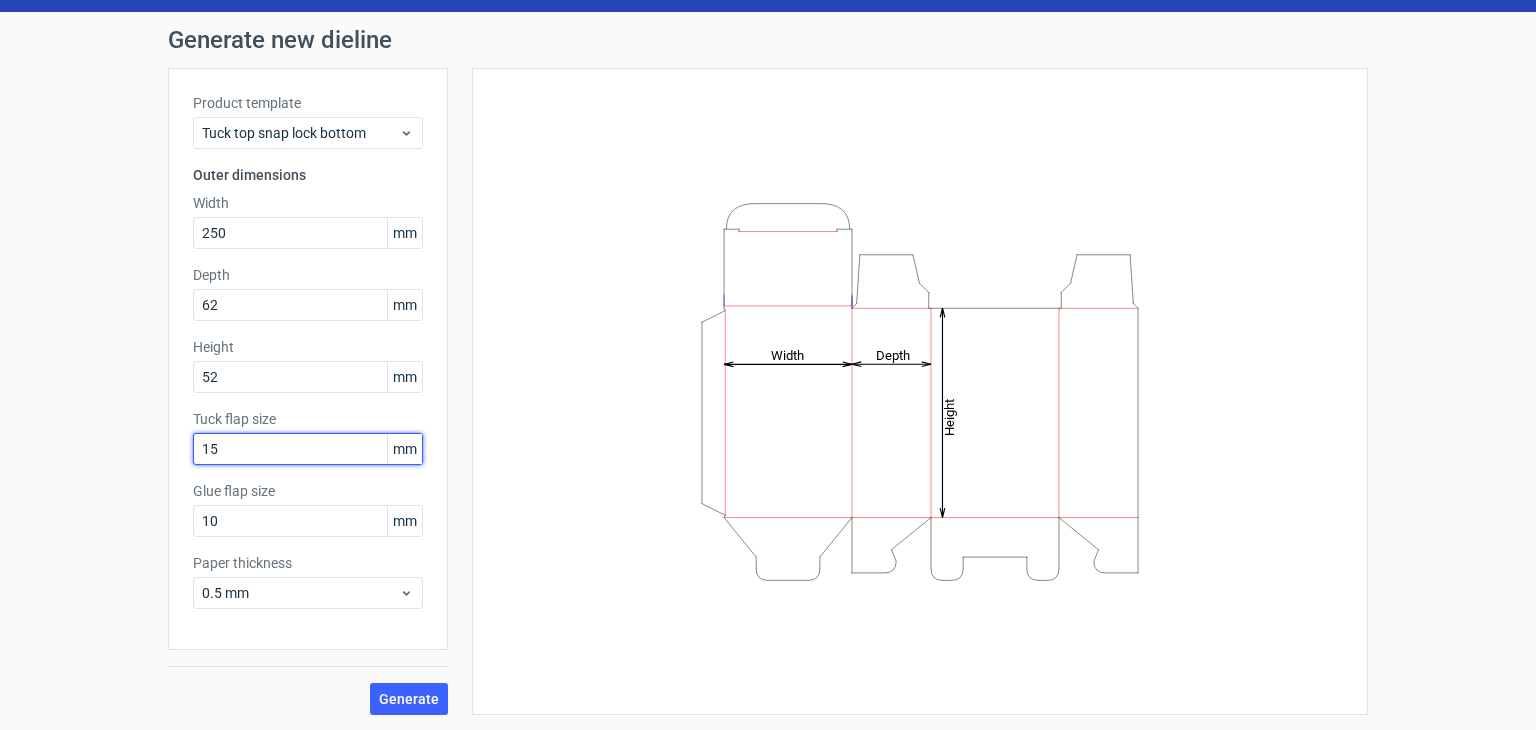 drag, startPoint x: 237, startPoint y: 448, endPoint x: 173, endPoint y: 460, distance: 65.11528 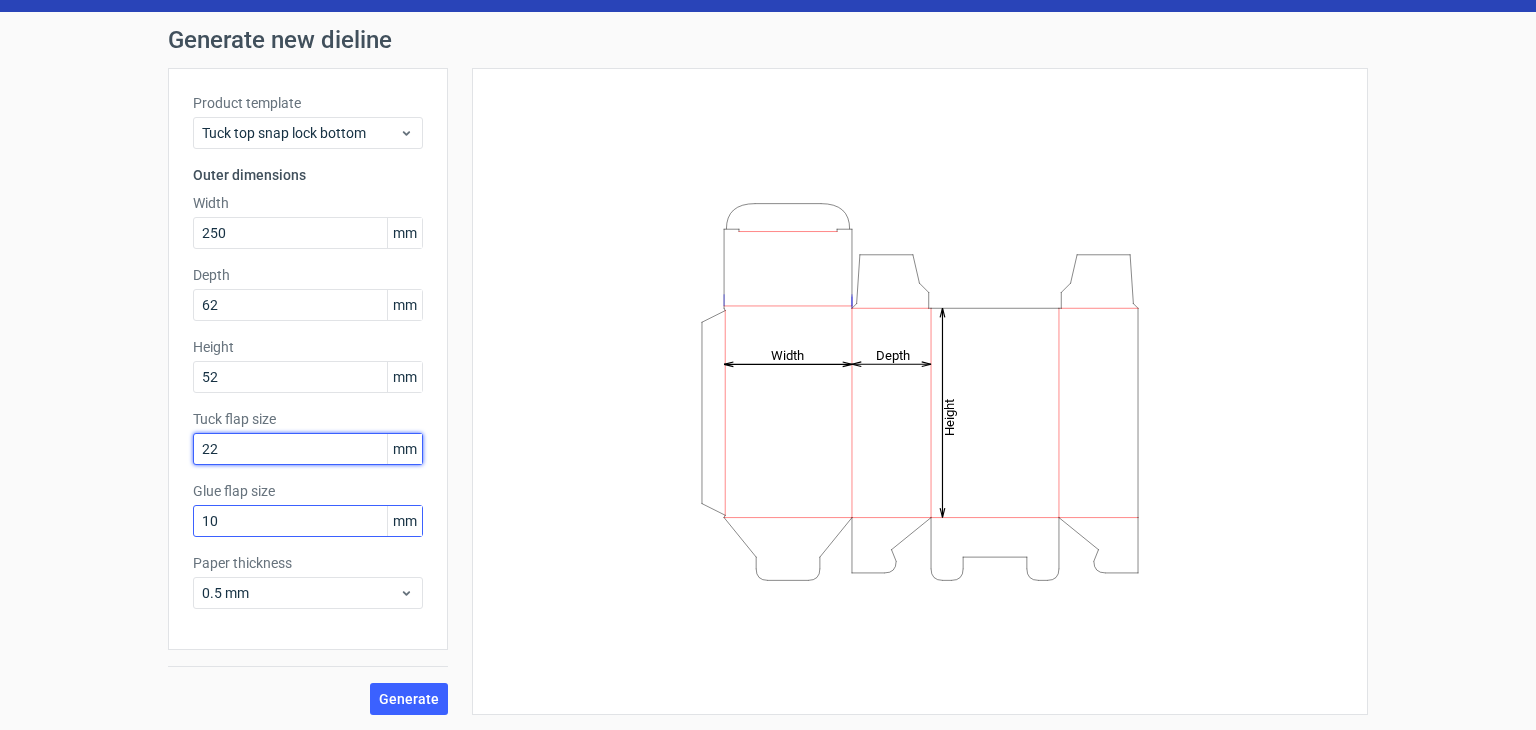 type on "22" 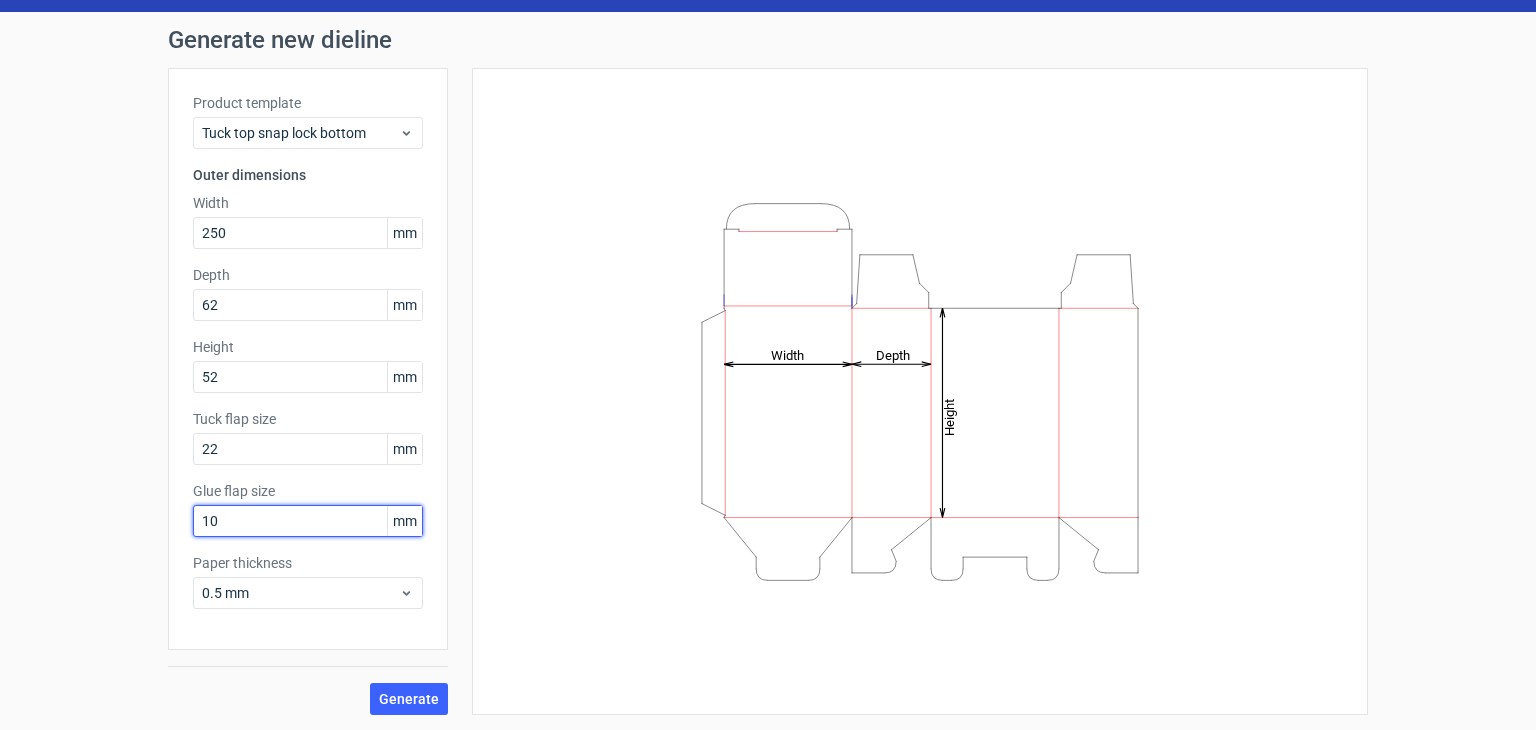 drag, startPoint x: 220, startPoint y: 521, endPoint x: 170, endPoint y: 526, distance: 50.24938 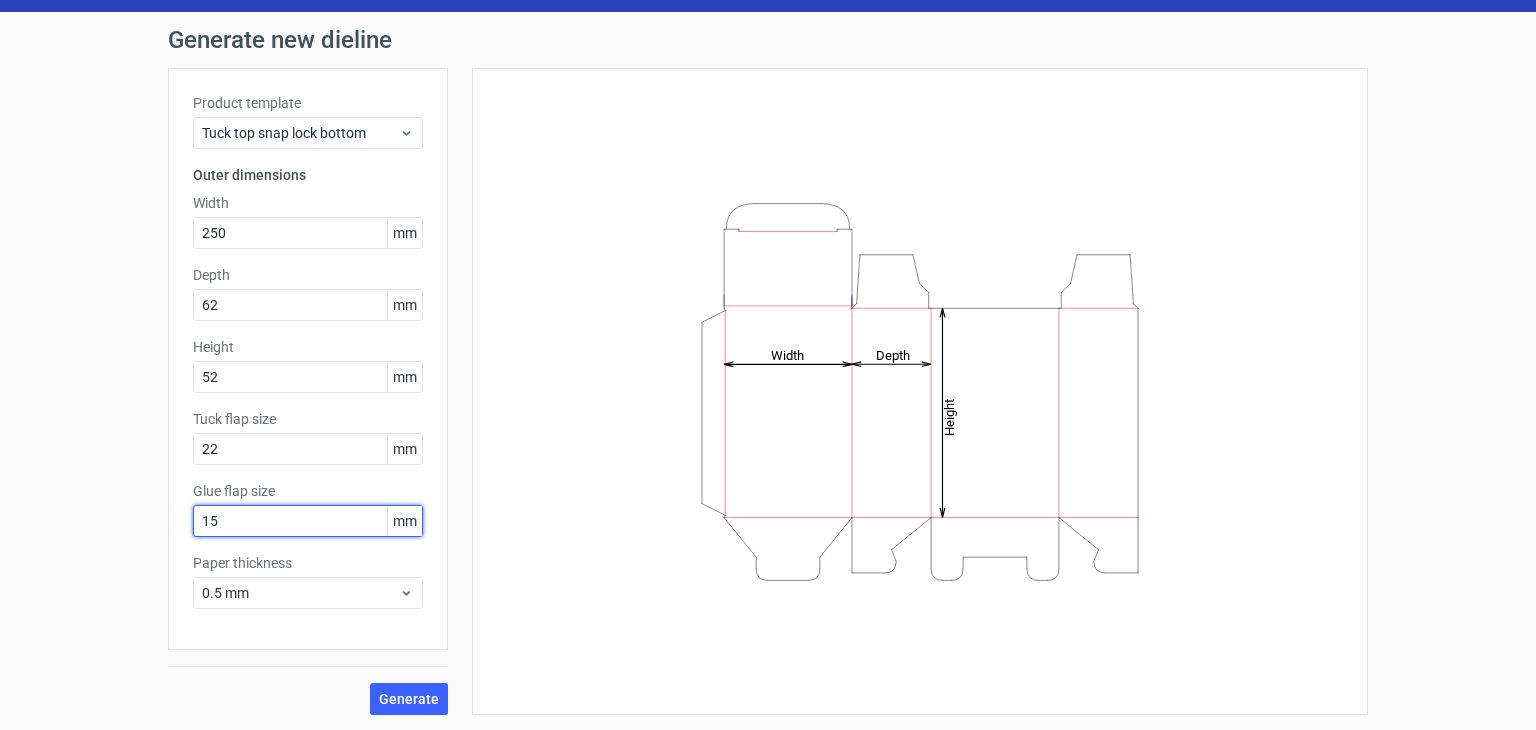 type on "15" 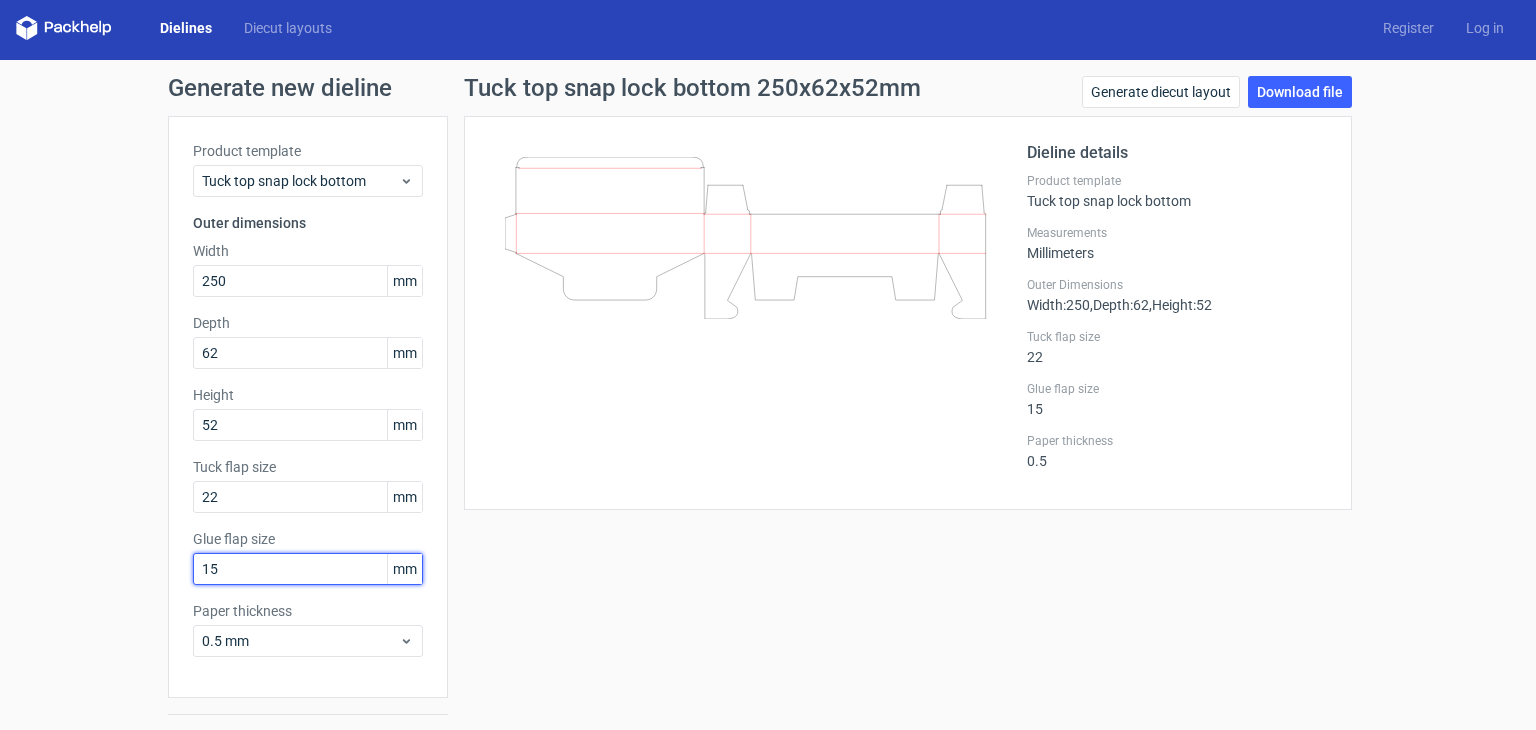 scroll, scrollTop: 0, scrollLeft: 0, axis: both 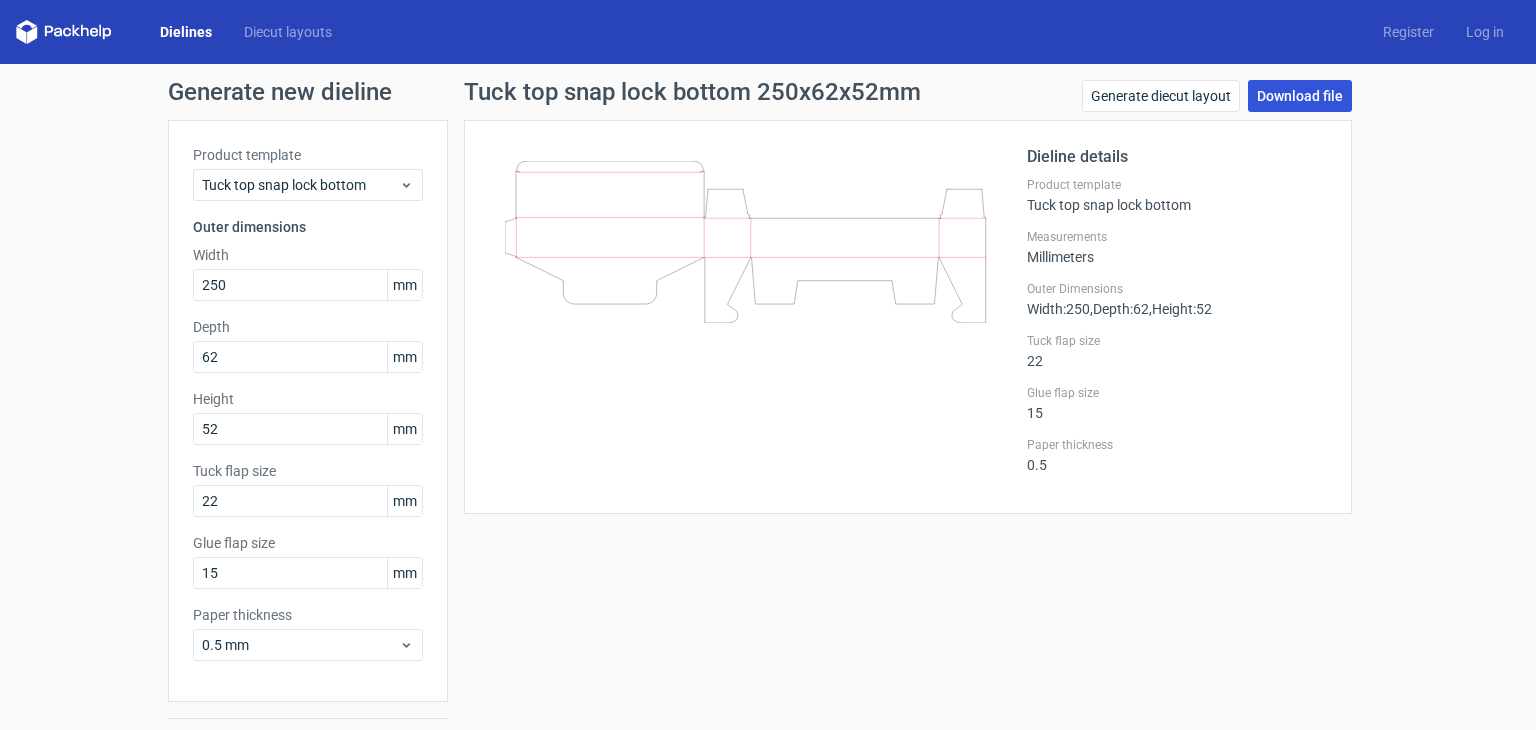 click on "Download file" at bounding box center [1300, 96] 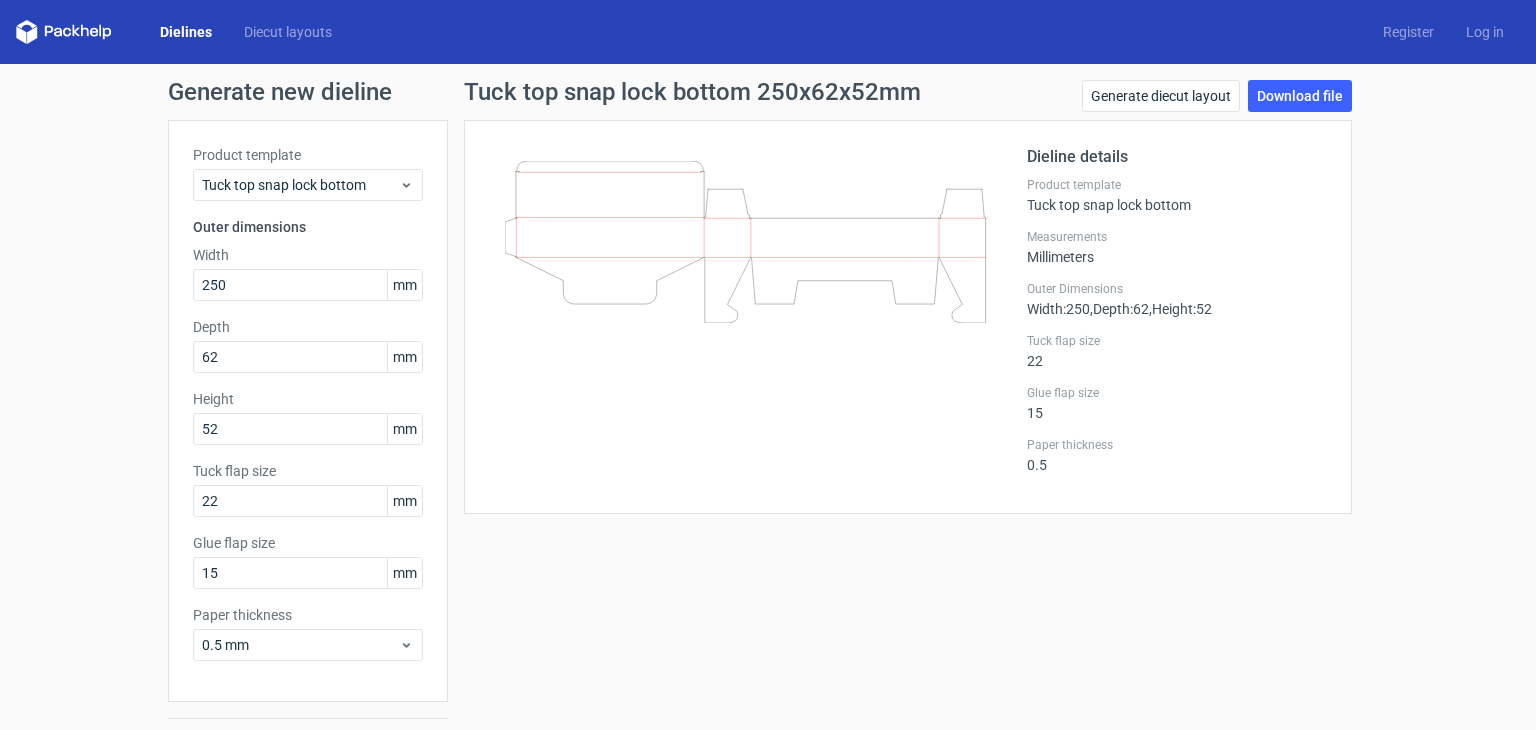 click on "Generate new dieline Product template Tuck top snap lock bottom Outer dimensions Width 250 mm Depth 62 mm Height 52 mm Tuck flap size 22 mm Glue flap size 15 mm Paper thickness 0.5 mm Generate Tuck top snap lock bottom 250x62x52mm Generate diecut layout Download file
Dieline details Product template Tuck top snap lock bottom Measurements Millimeters Outer Dimensions Width :  250 ,  Depth :  62 ,  Height :  52 Tuck flap size 22 Glue flap size 15 Paper thickness 0.5" at bounding box center [768, 423] 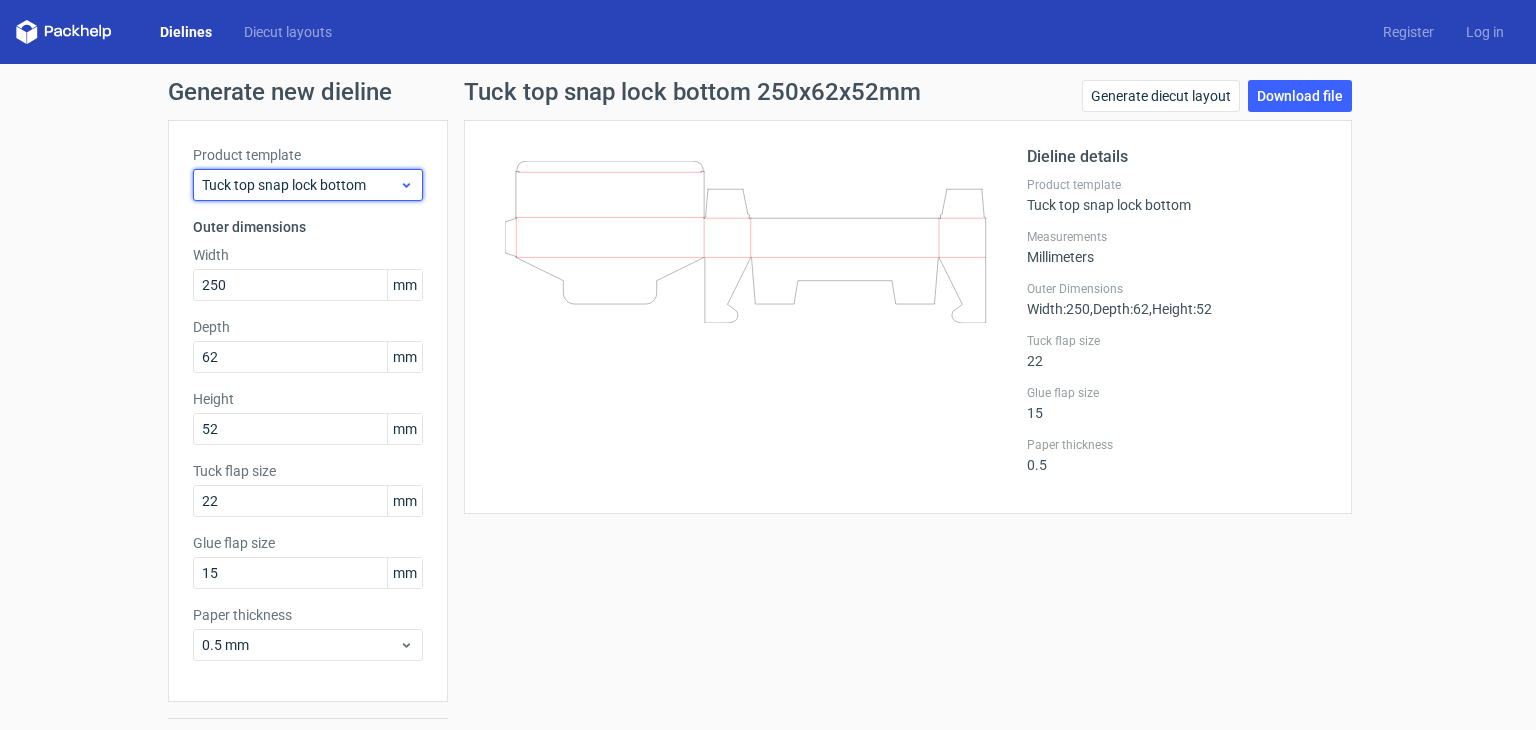 click 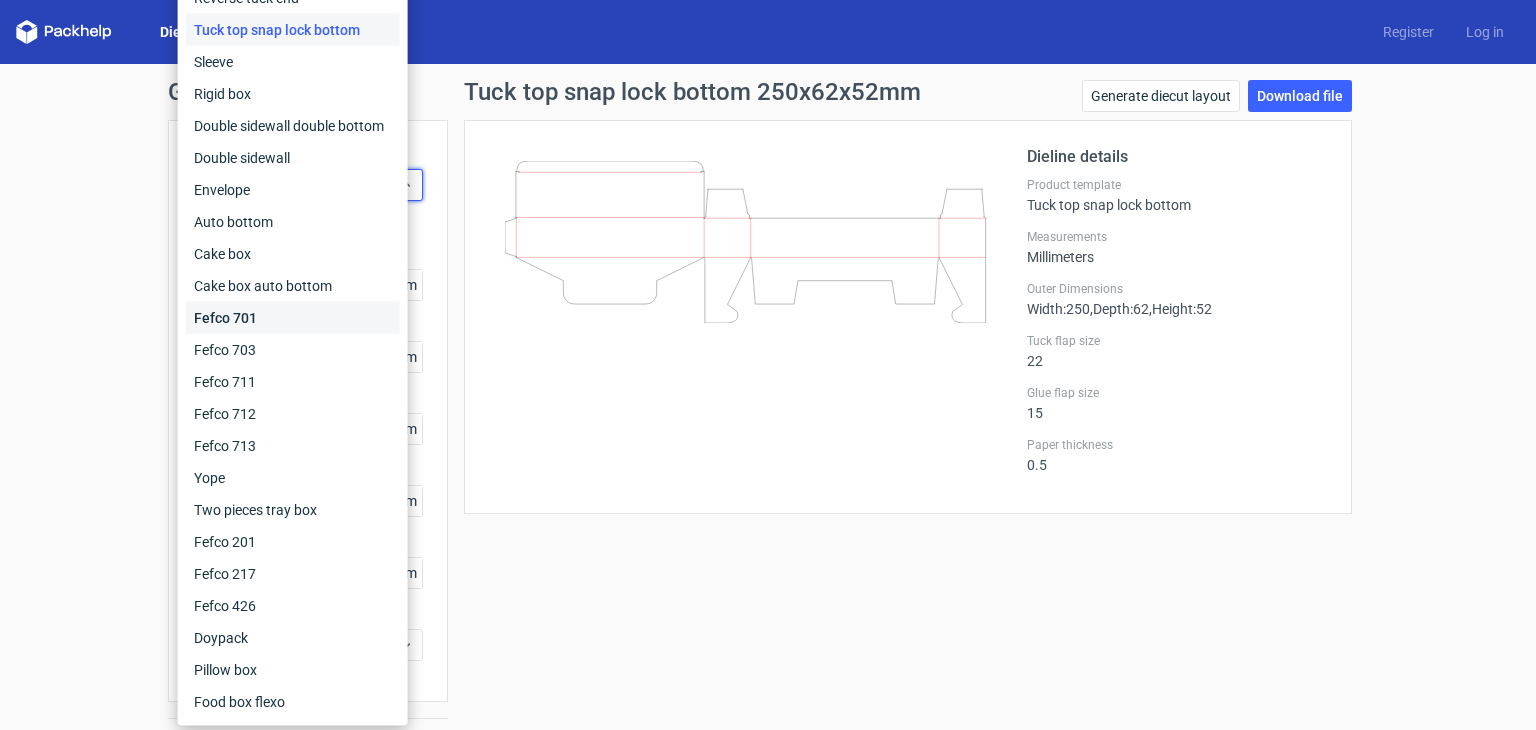 click on "Fefco 701" at bounding box center (293, 318) 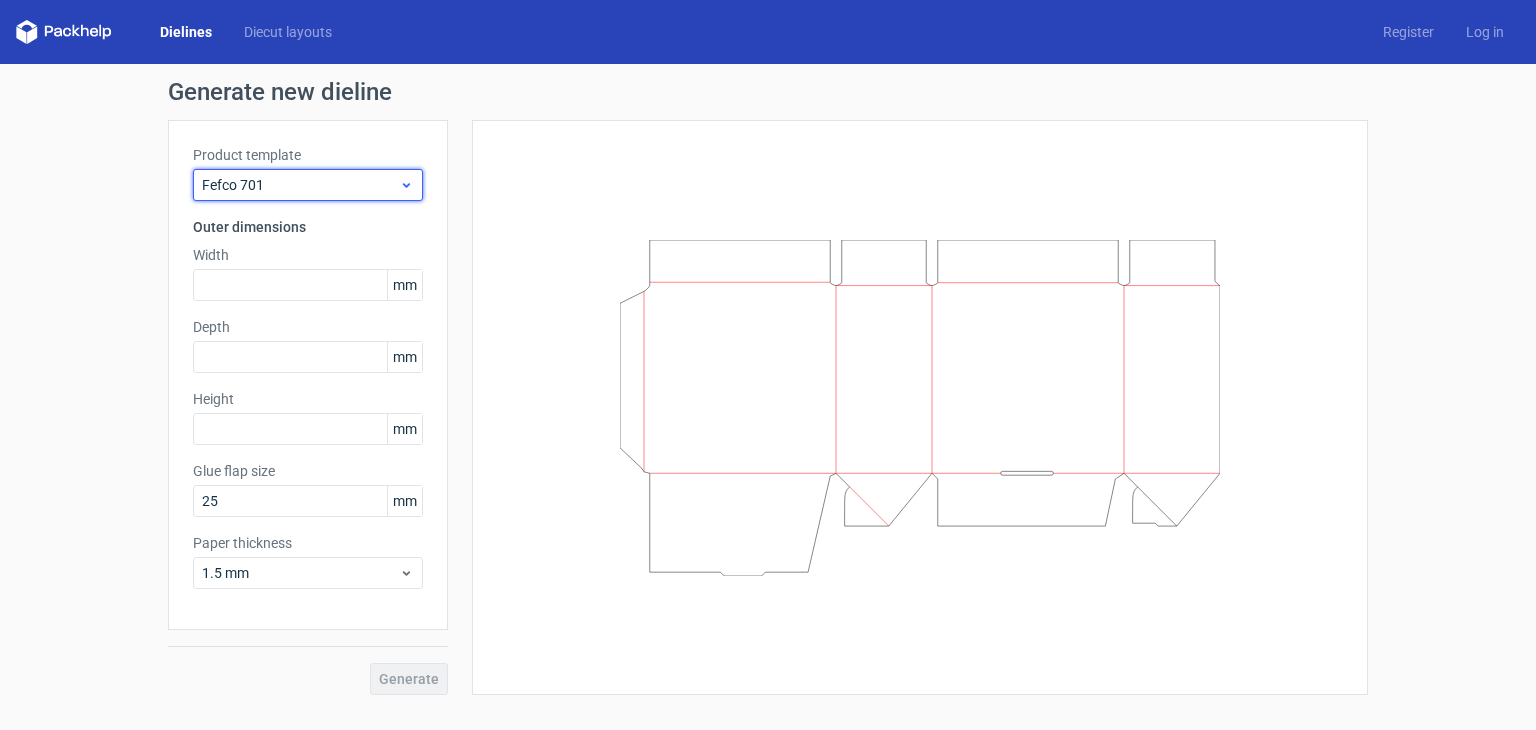 click on "Fefco 701" at bounding box center [308, 185] 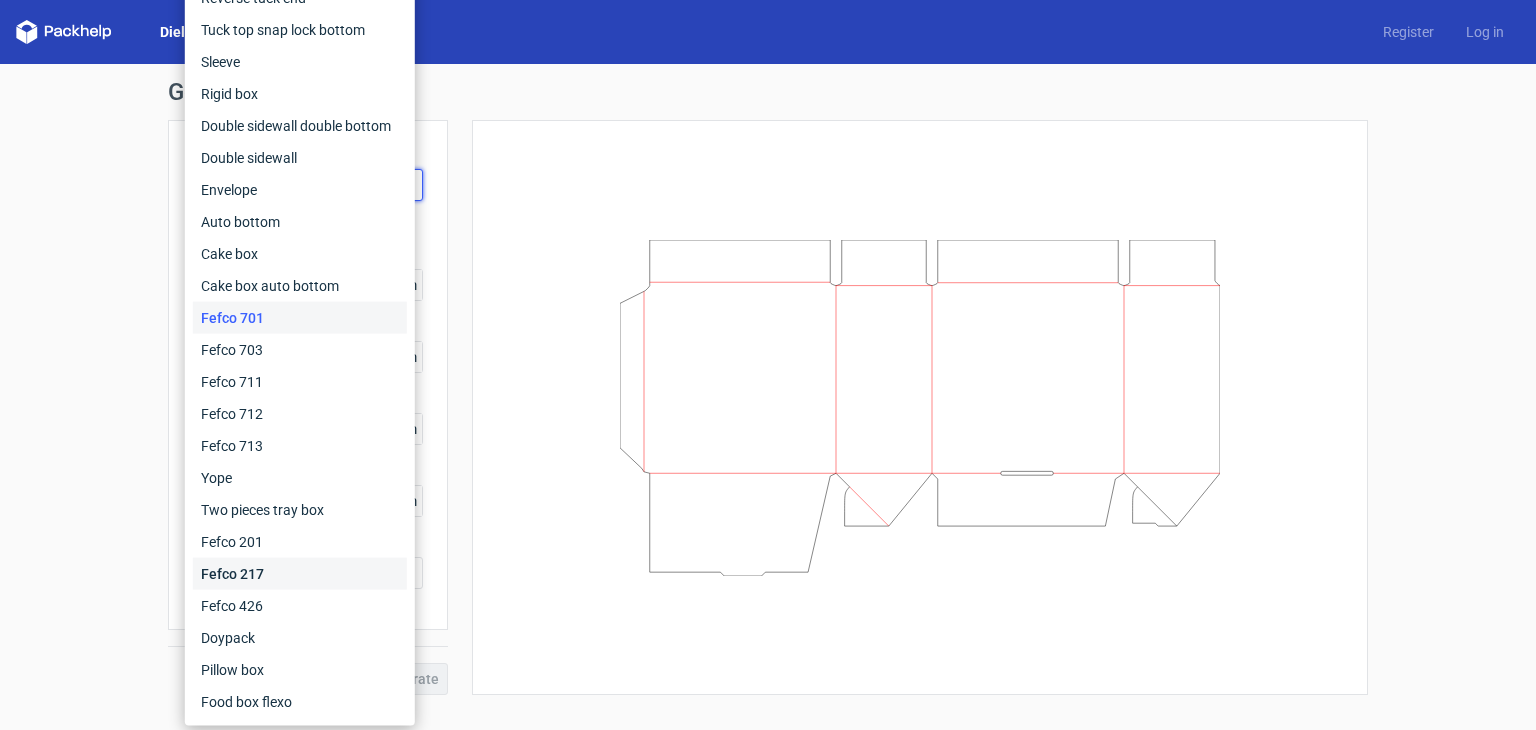 click on "Fefco 217" at bounding box center [300, 574] 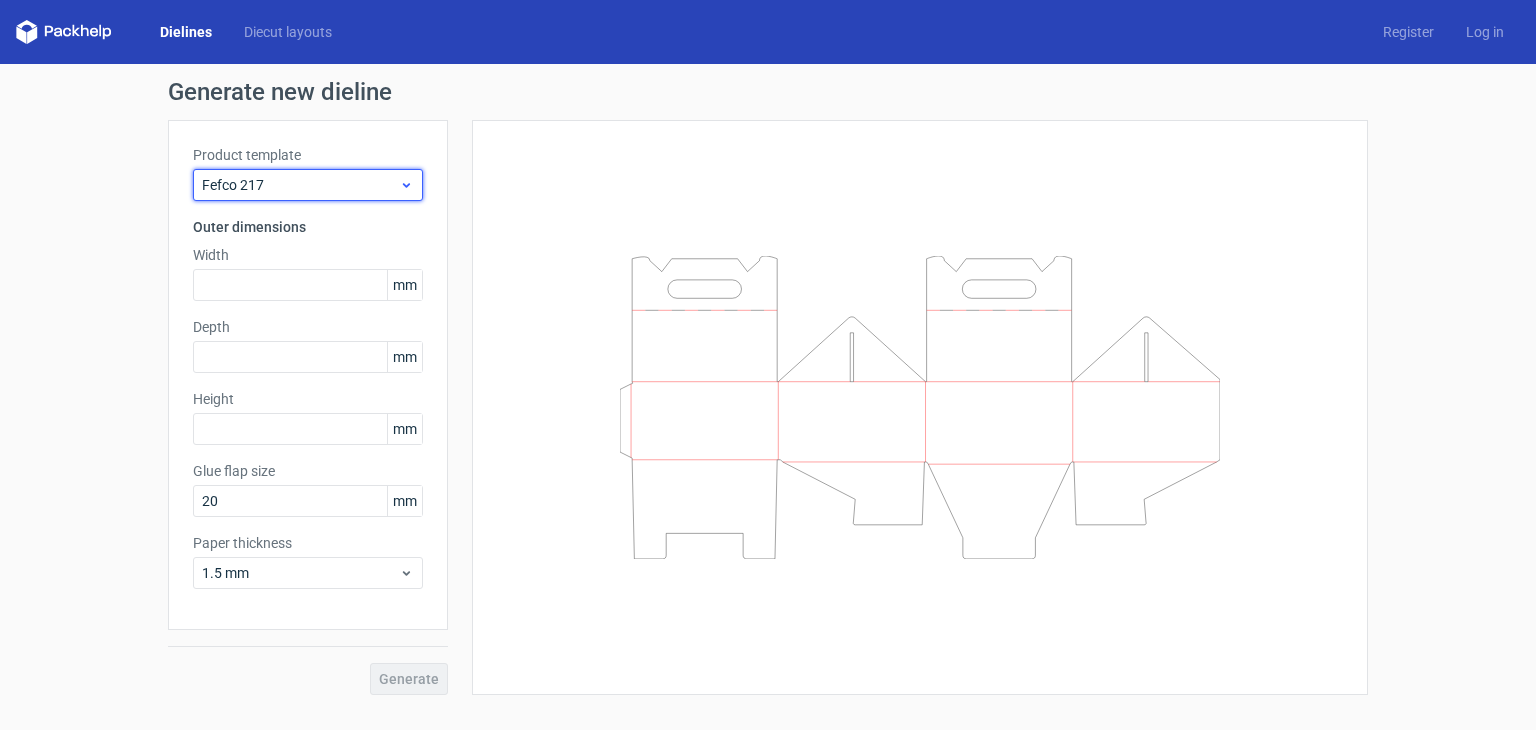 click 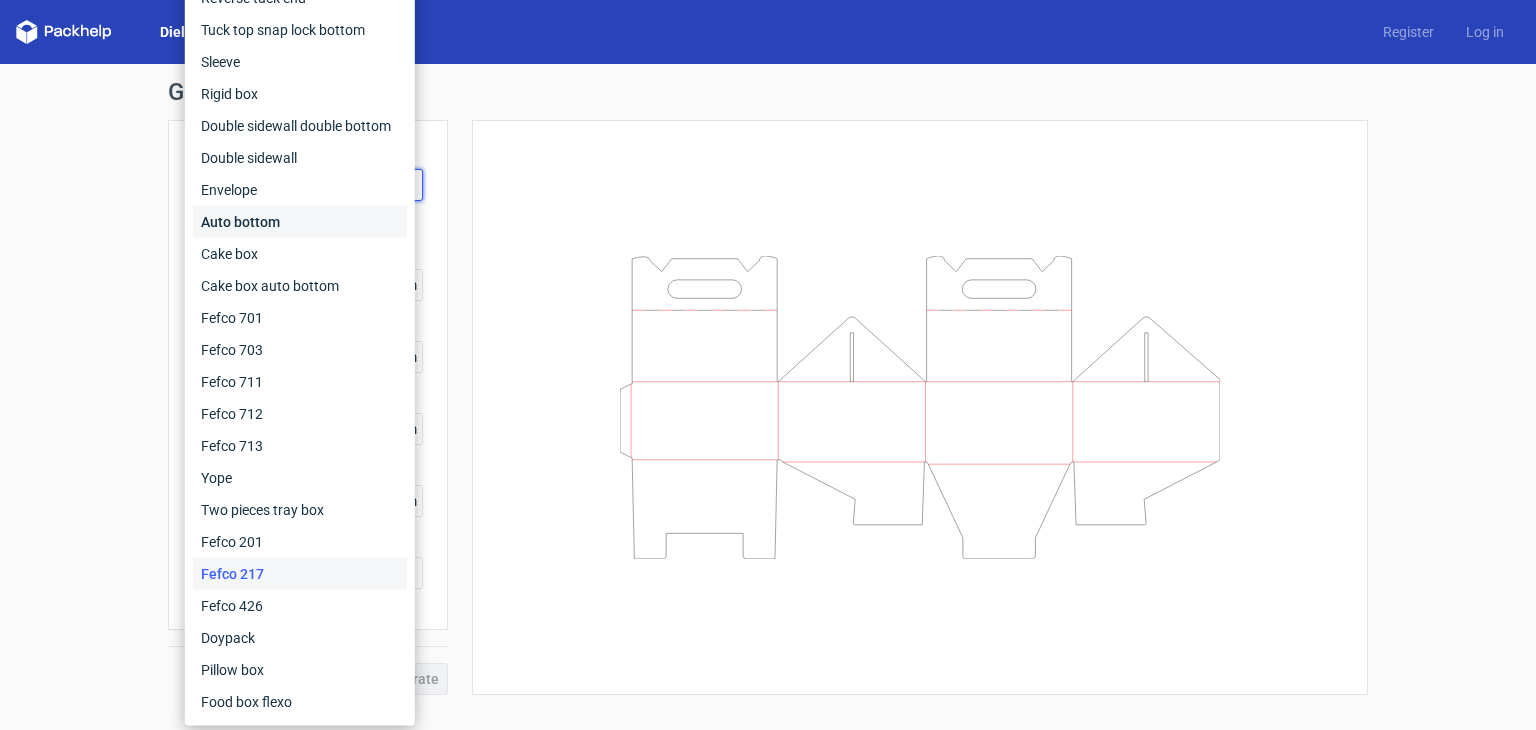click on "Auto bottom" at bounding box center [300, 222] 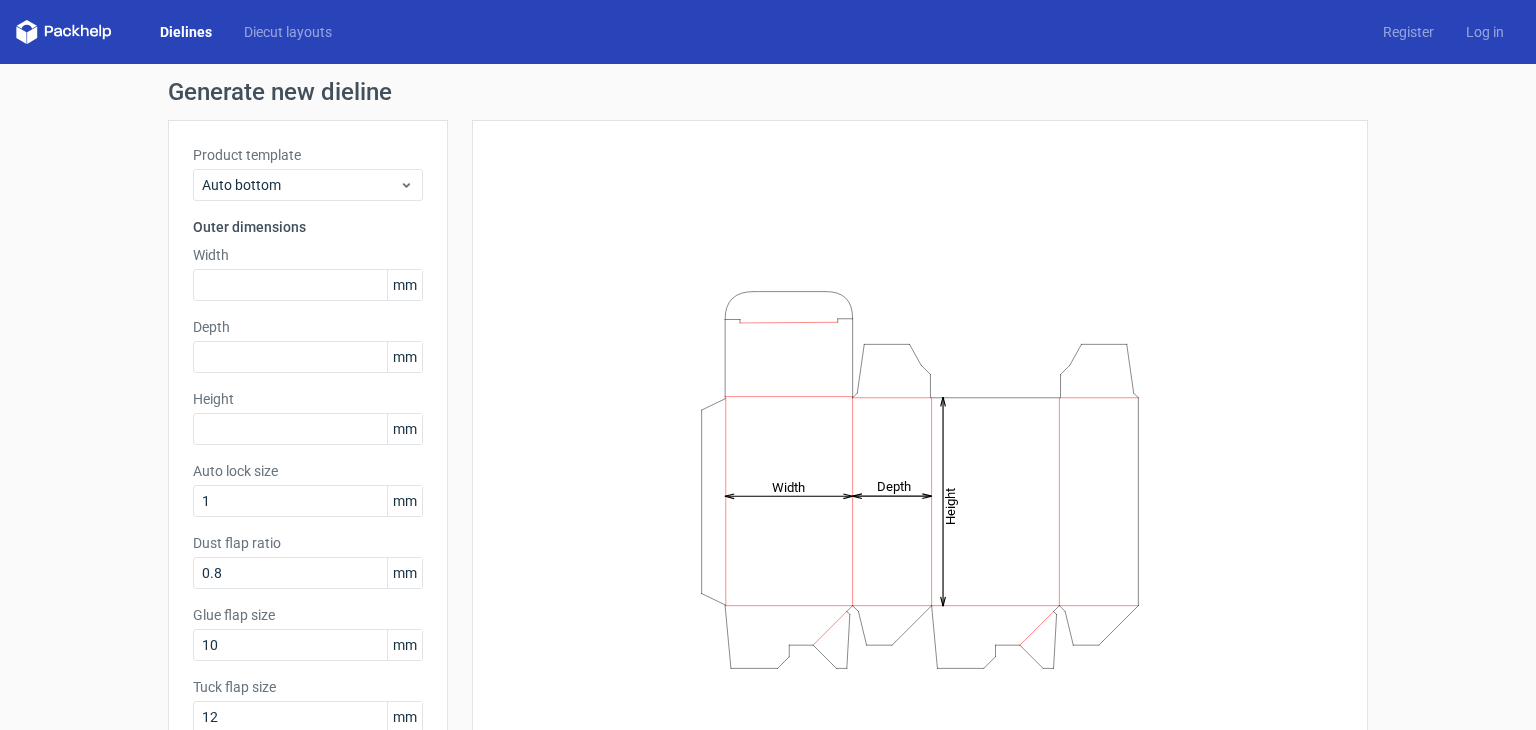 scroll, scrollTop: 0, scrollLeft: 0, axis: both 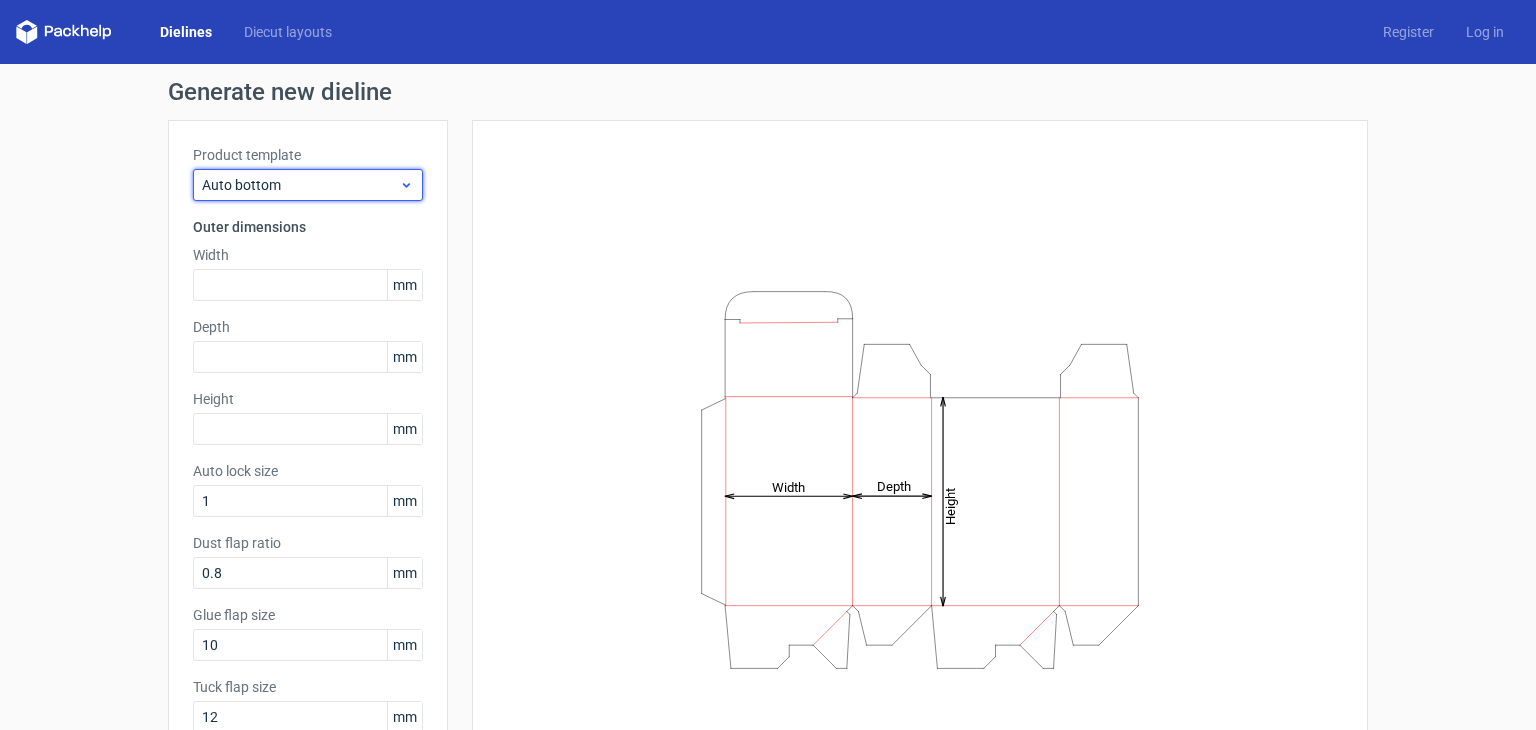 click on "Auto bottom" at bounding box center [300, 185] 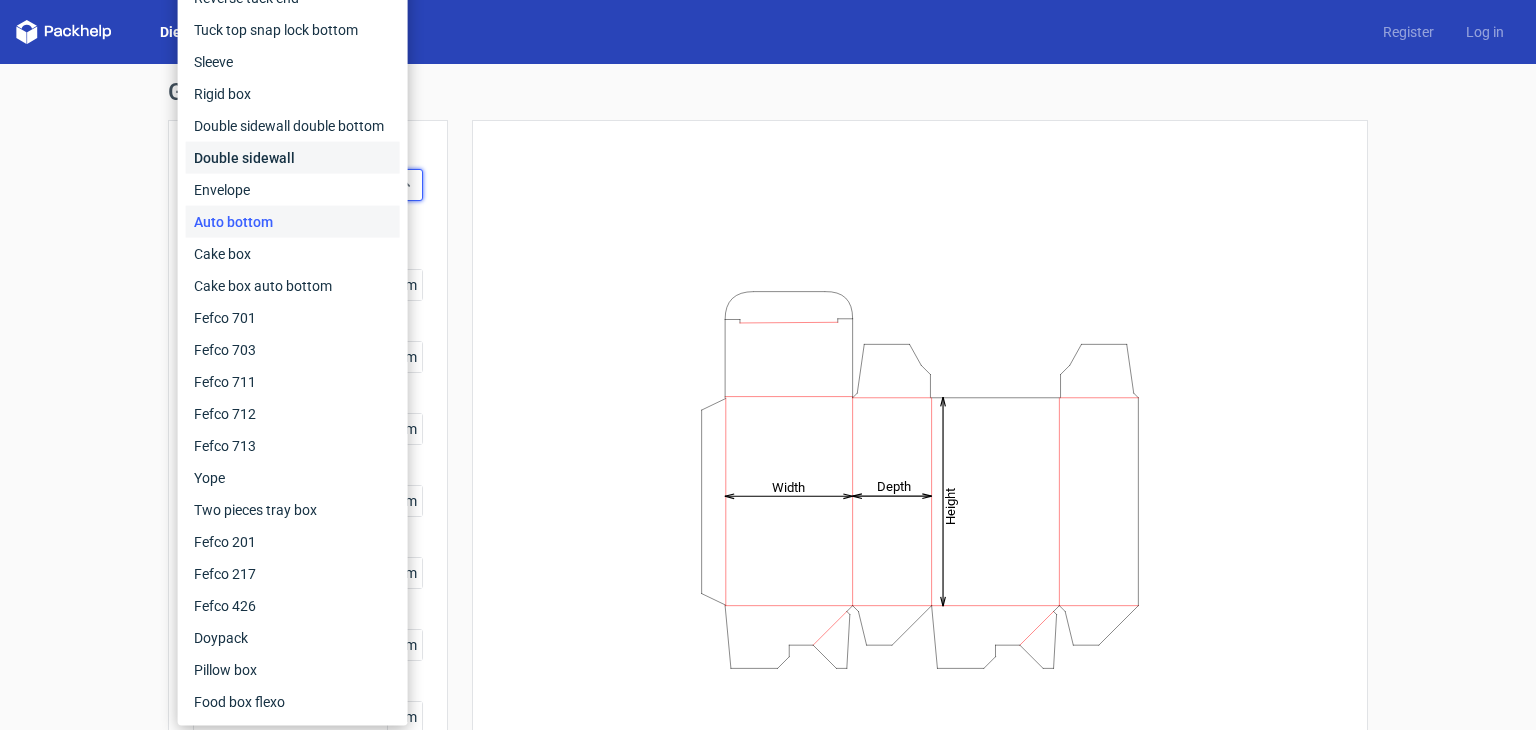 click on "Double sidewall" at bounding box center (293, 158) 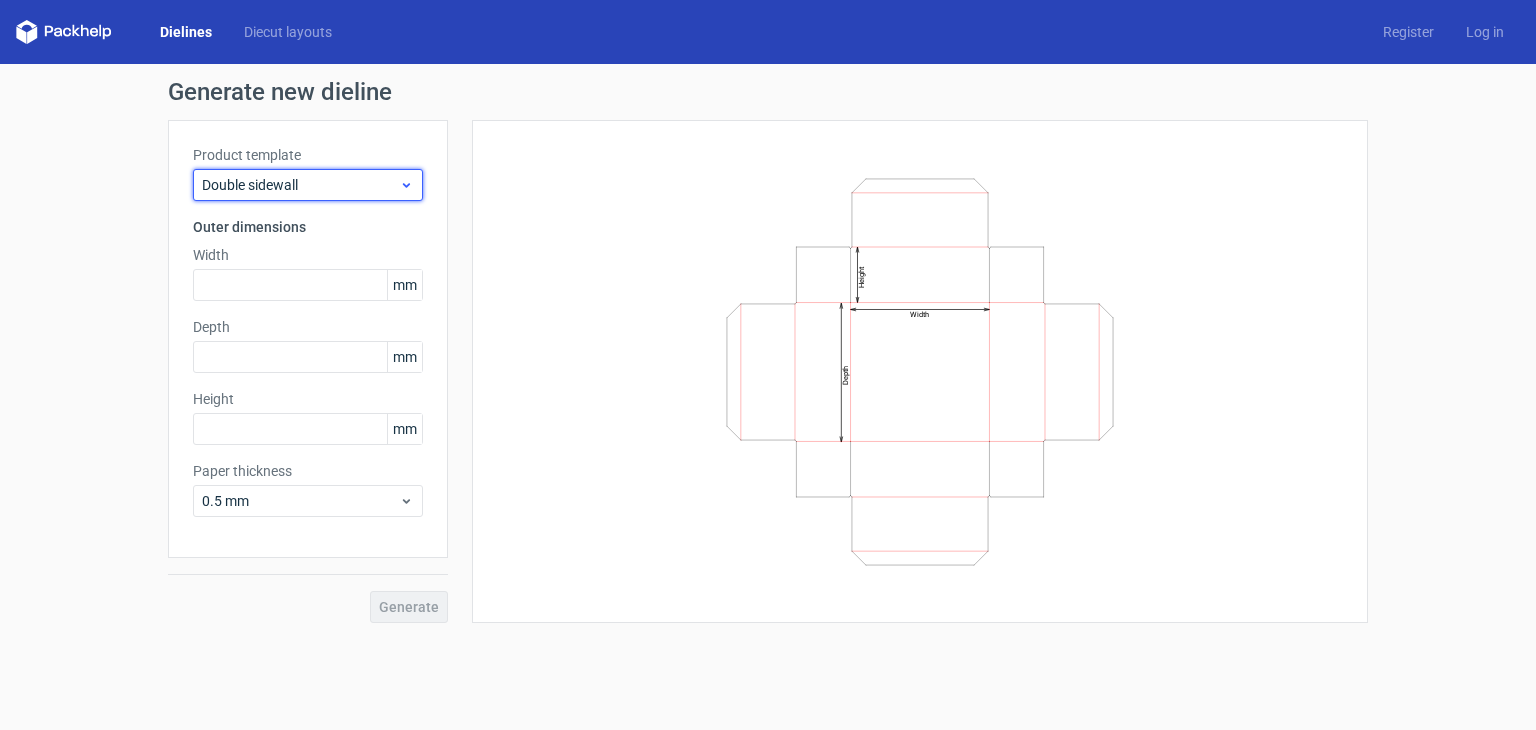 click on "Double sidewall" at bounding box center (300, 185) 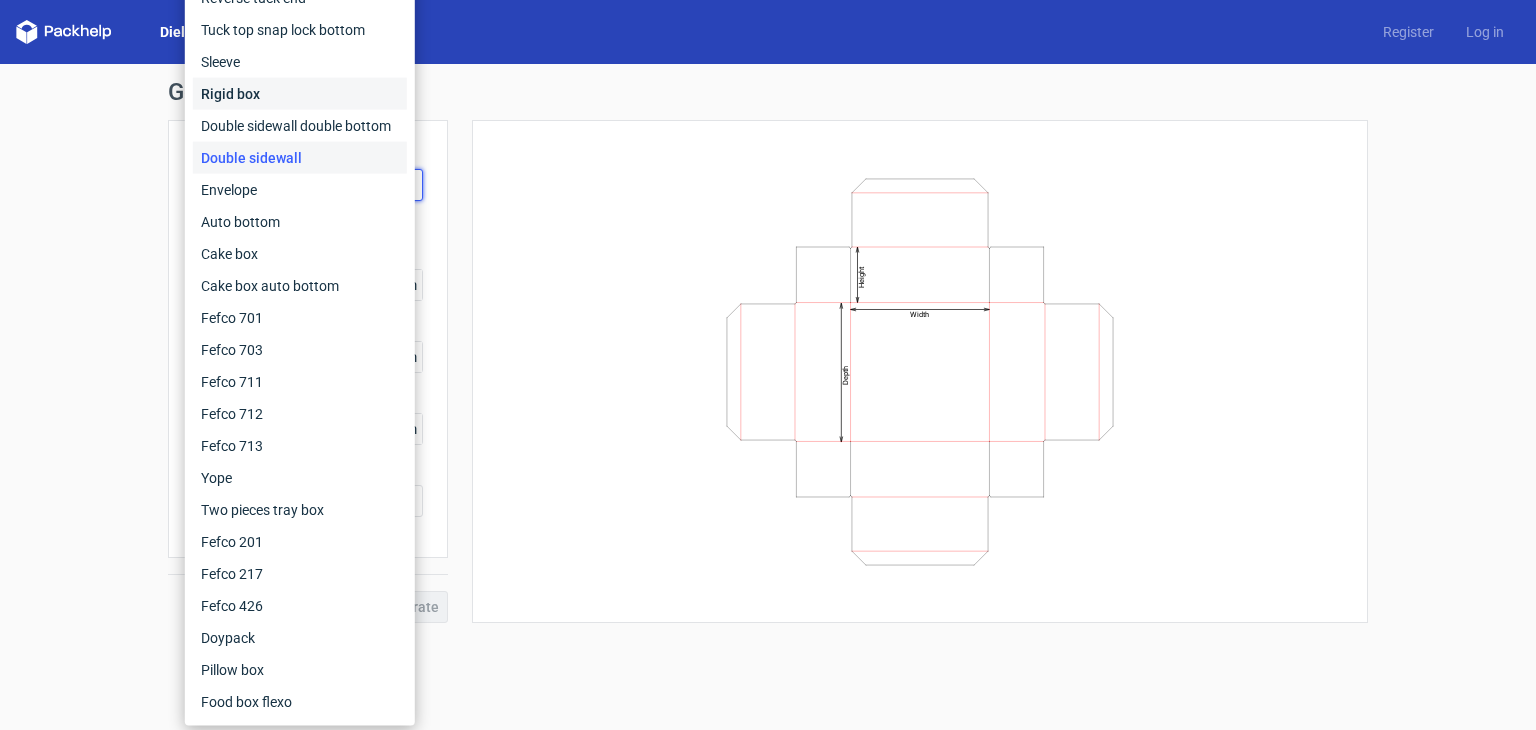 click on "Rigid box" at bounding box center (300, 94) 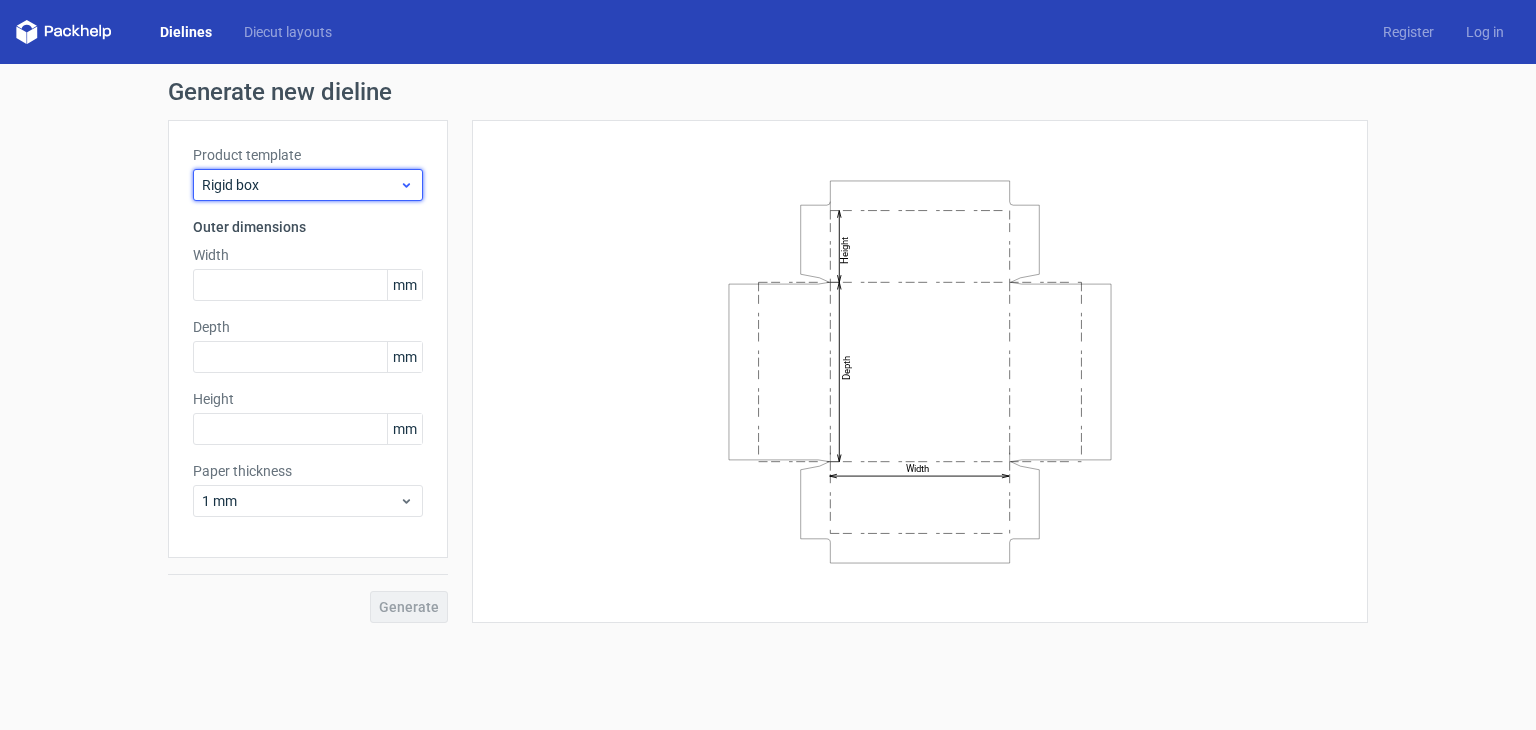 click 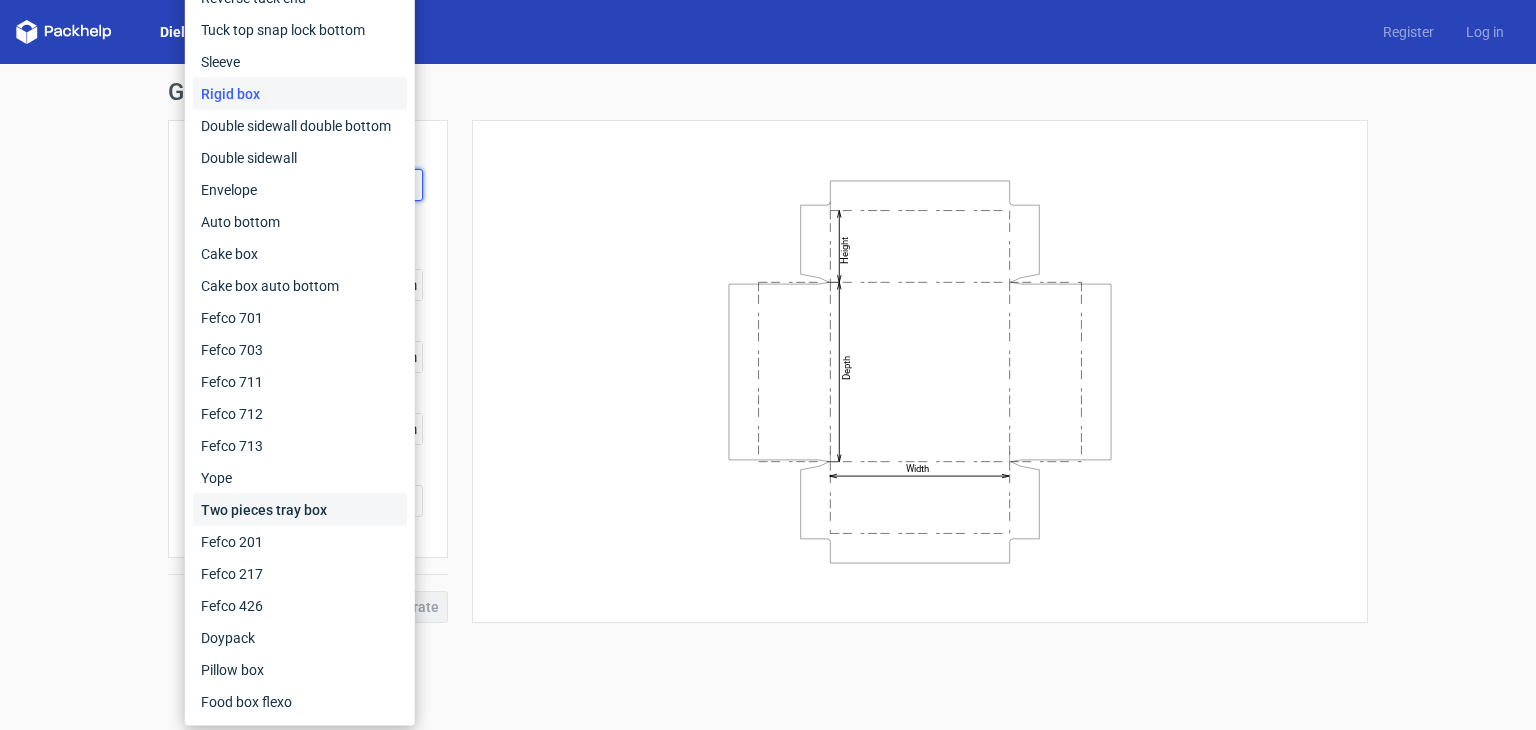 click on "Two pieces tray box" at bounding box center [300, 510] 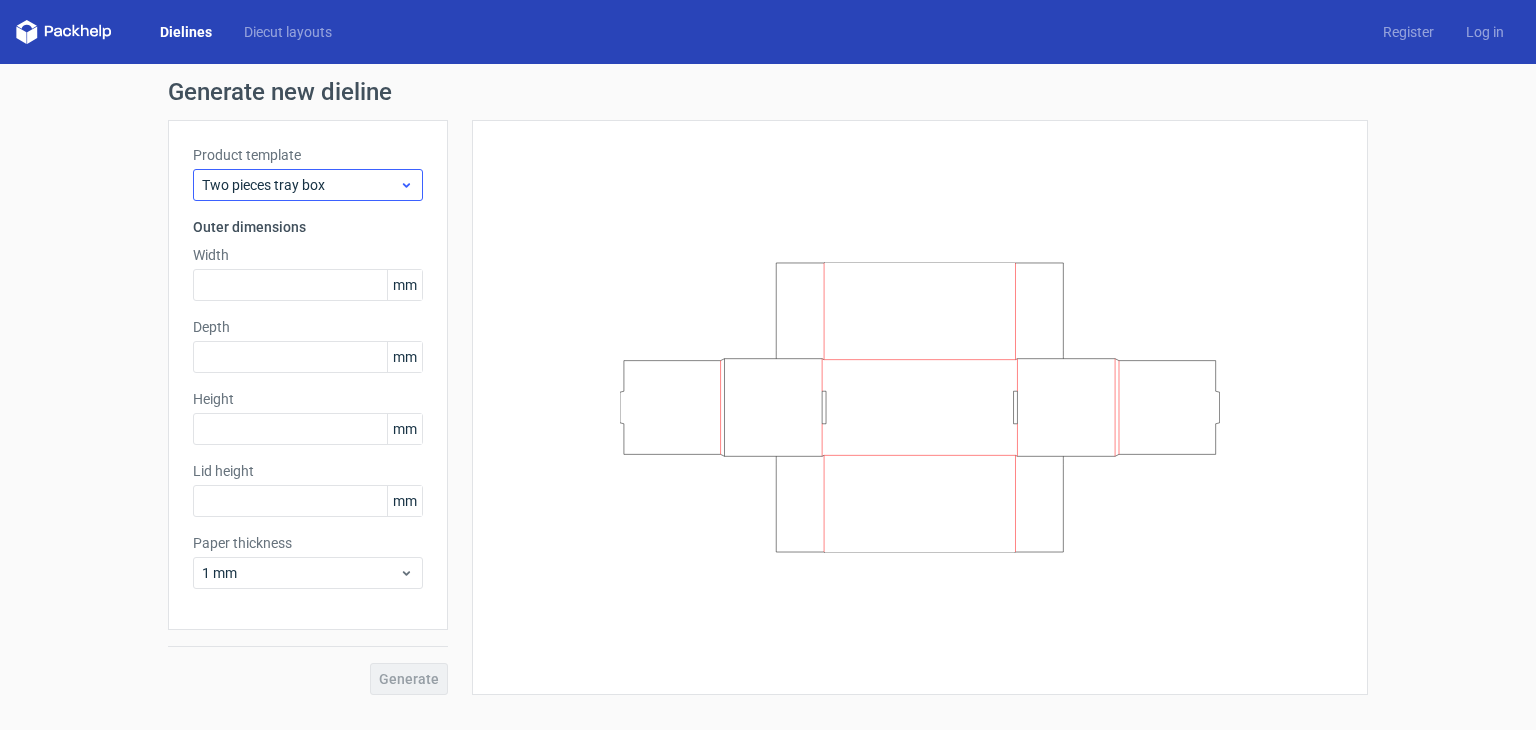 click on "Product template Two pieces tray box Outer dimensions Width mm Depth mm Height mm Lid height mm Paper thickness 1 mm" at bounding box center (308, 375) 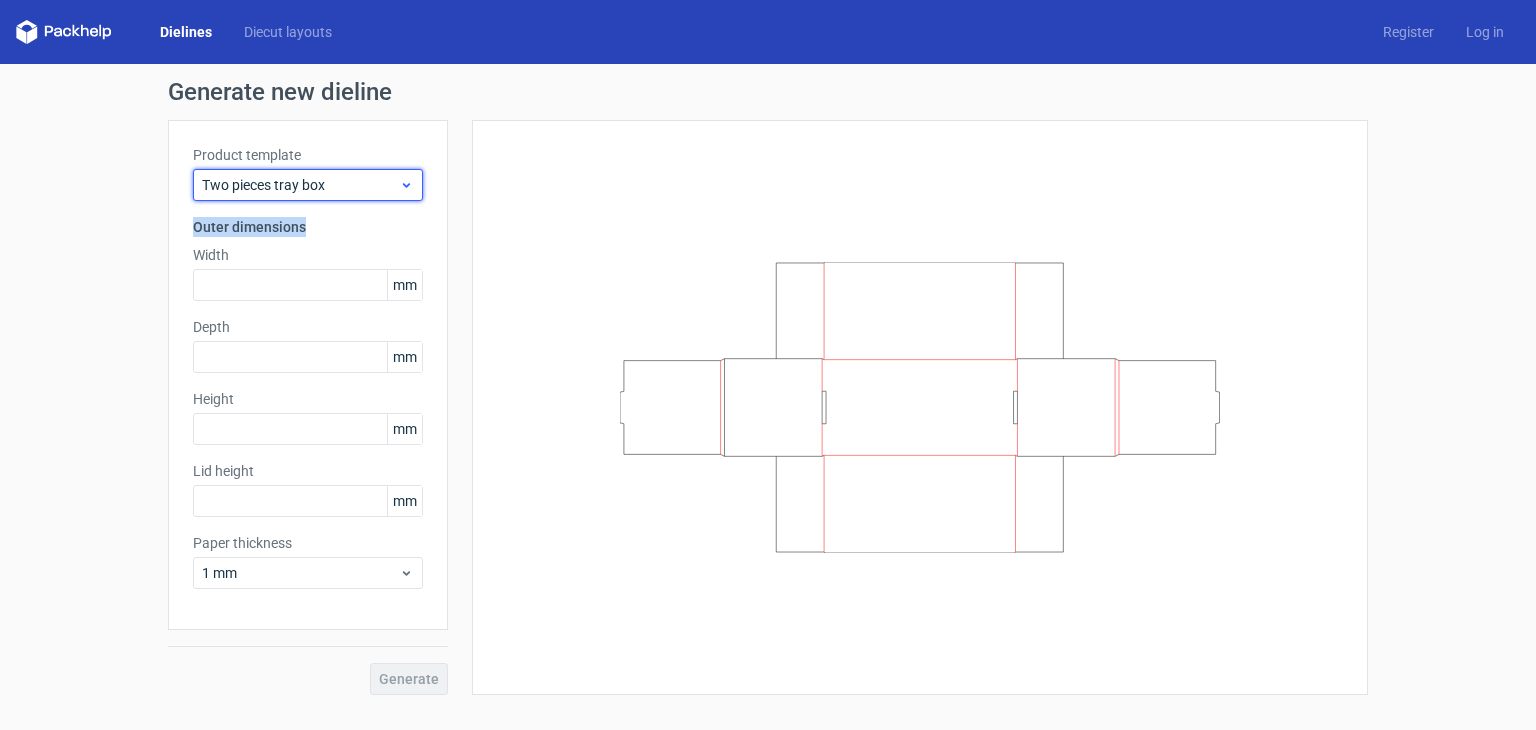 click 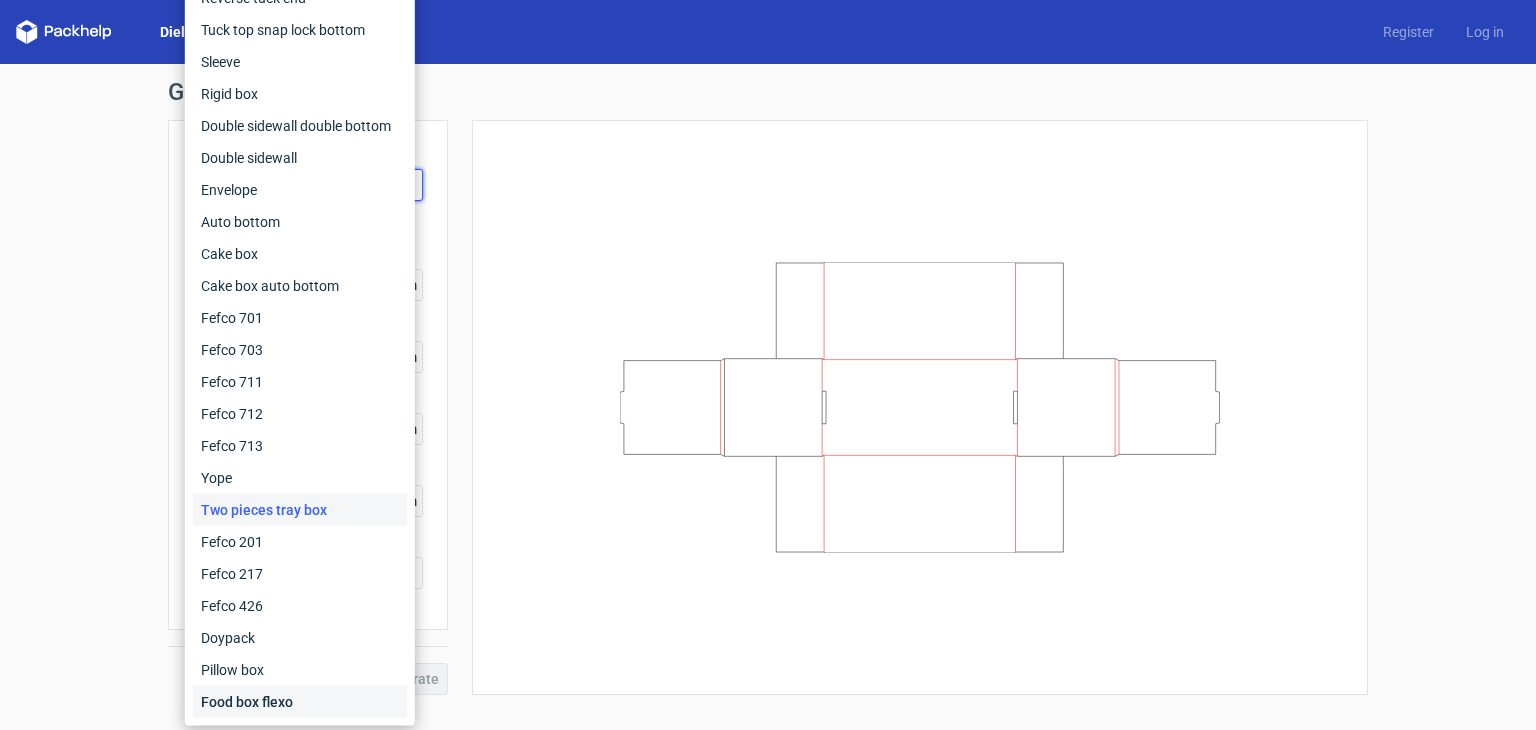 click on "Food box flexo" at bounding box center (300, 702) 